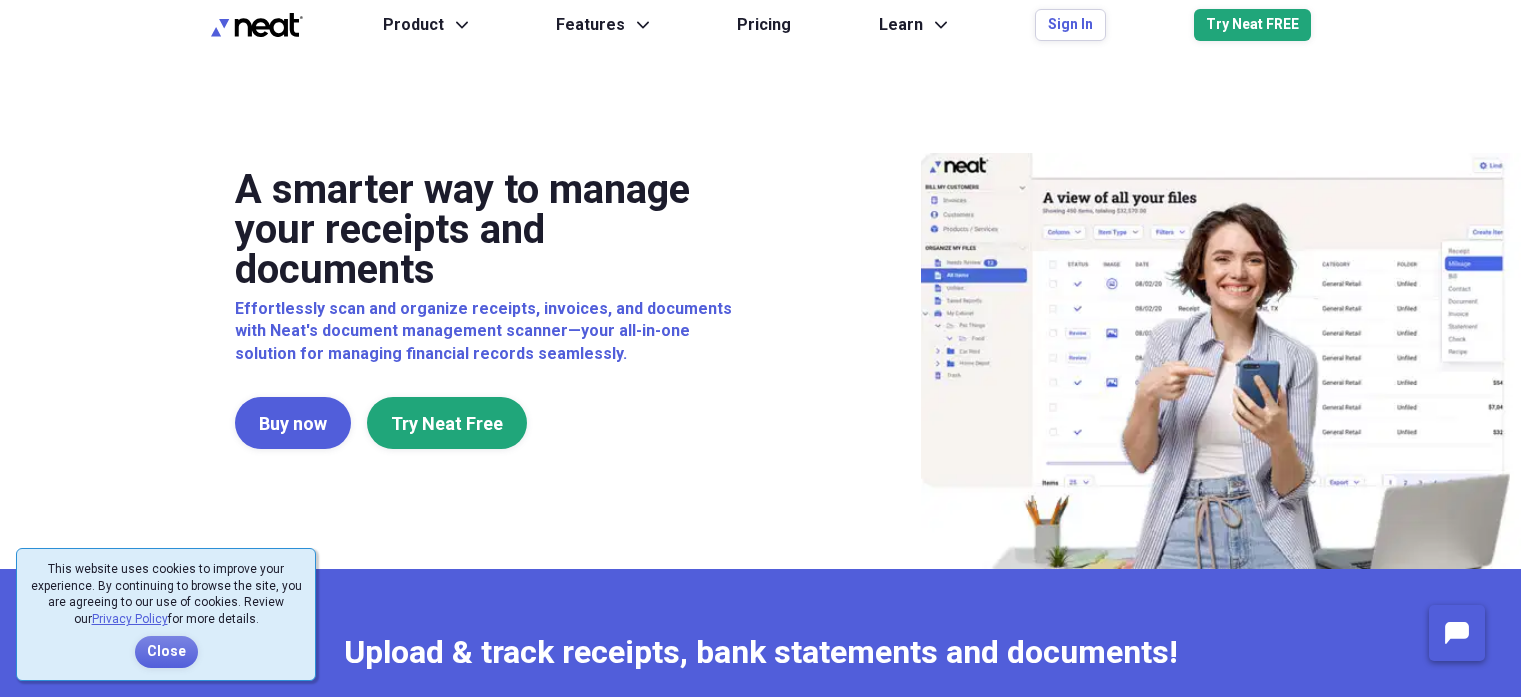 scroll, scrollTop: 0, scrollLeft: 0, axis: both 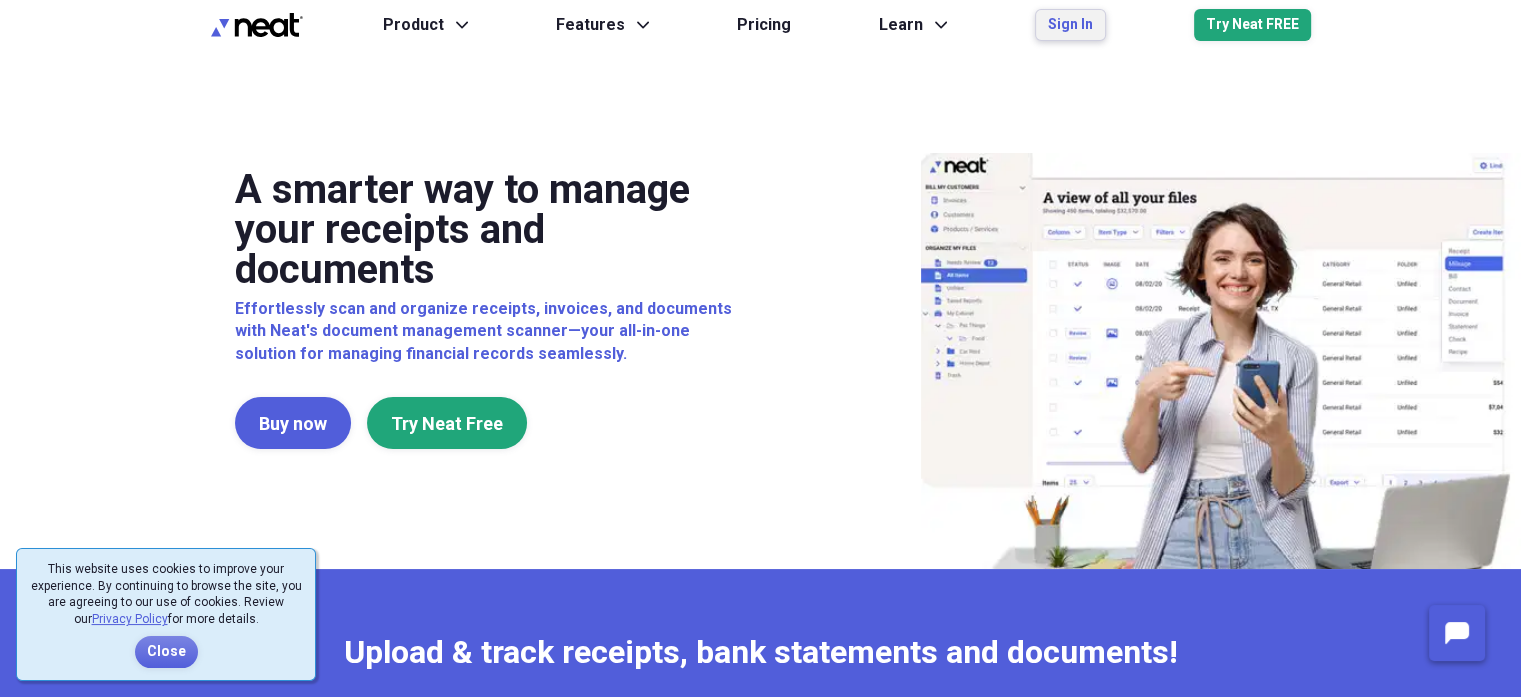 click on "Sign In" at bounding box center [1070, 25] 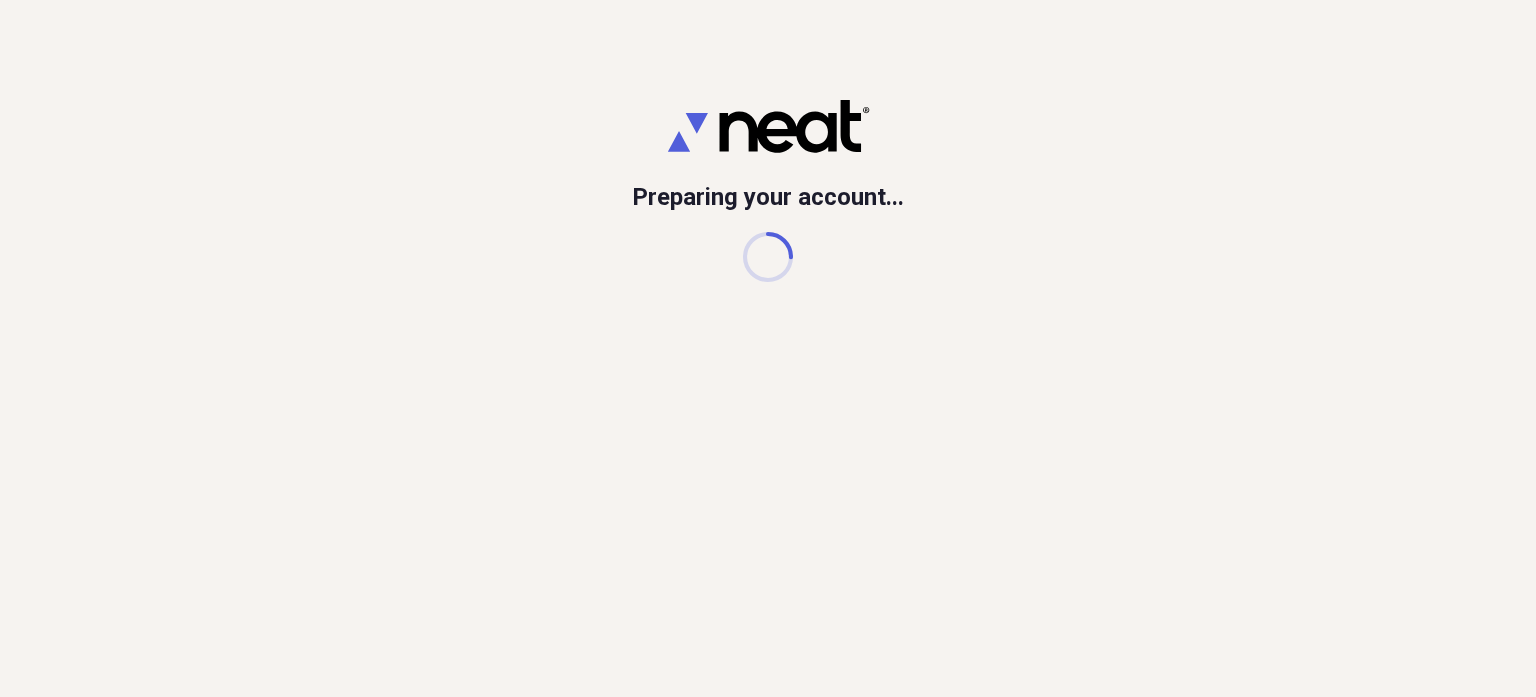 scroll, scrollTop: 0, scrollLeft: 0, axis: both 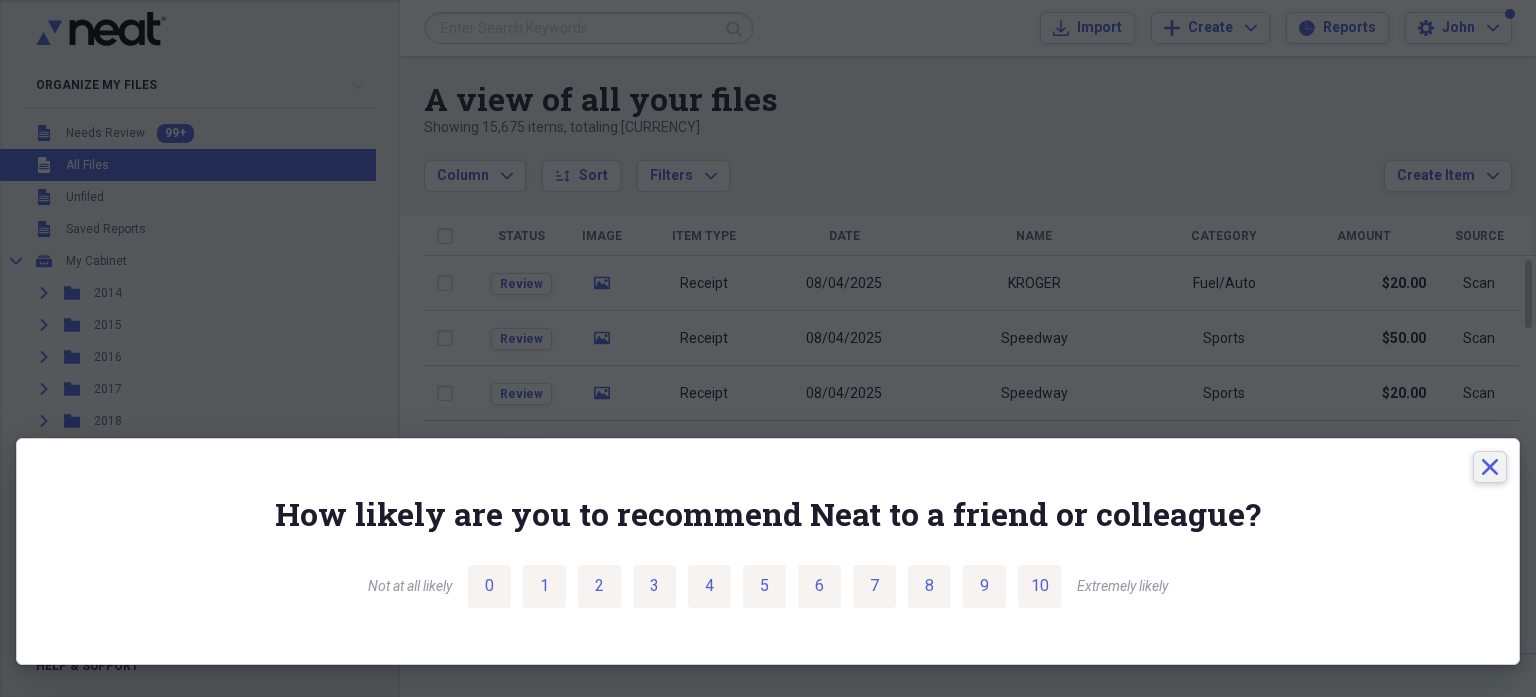 click 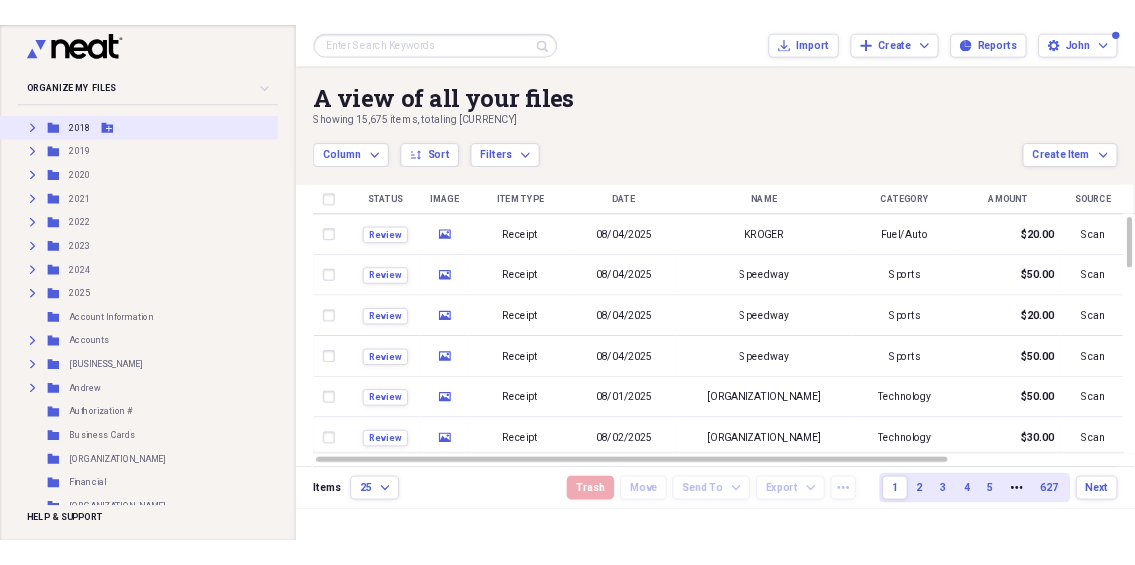 scroll, scrollTop: 300, scrollLeft: 0, axis: vertical 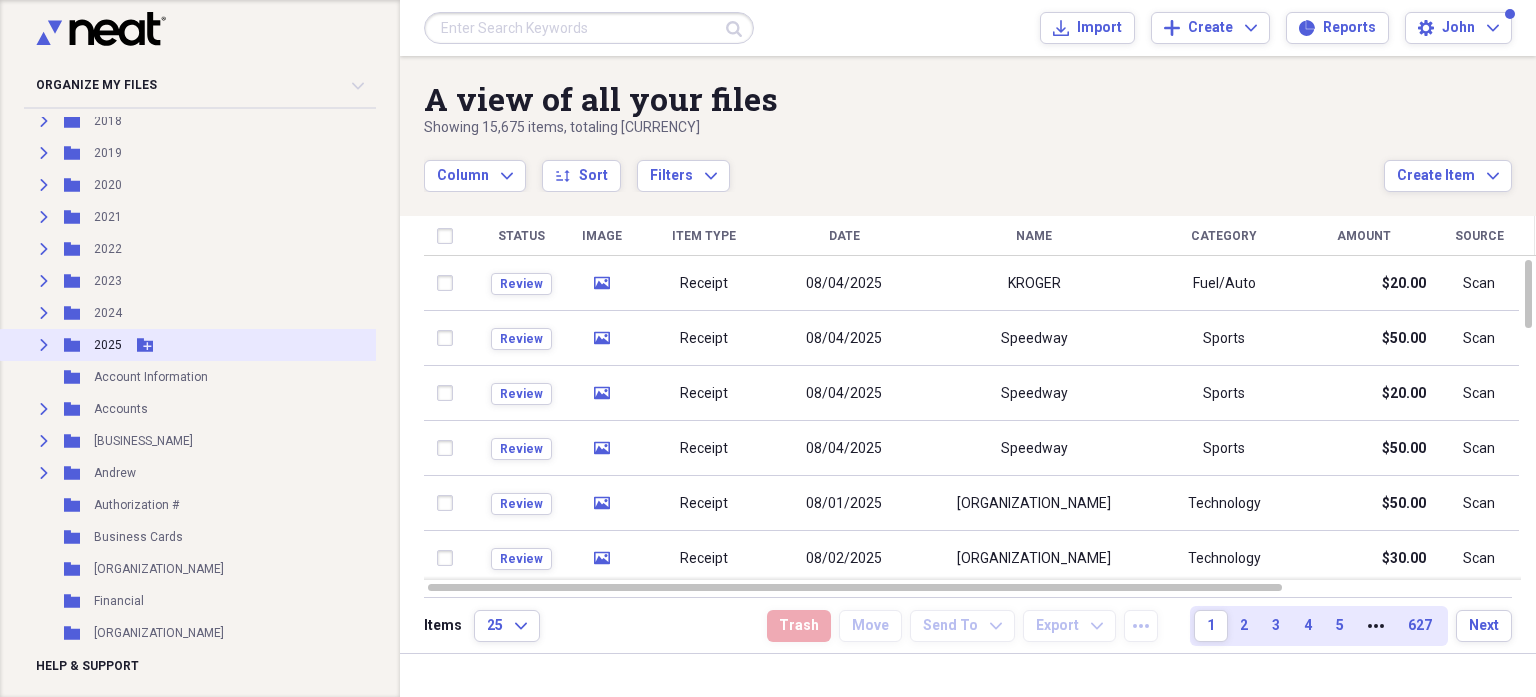 click on "Expand" 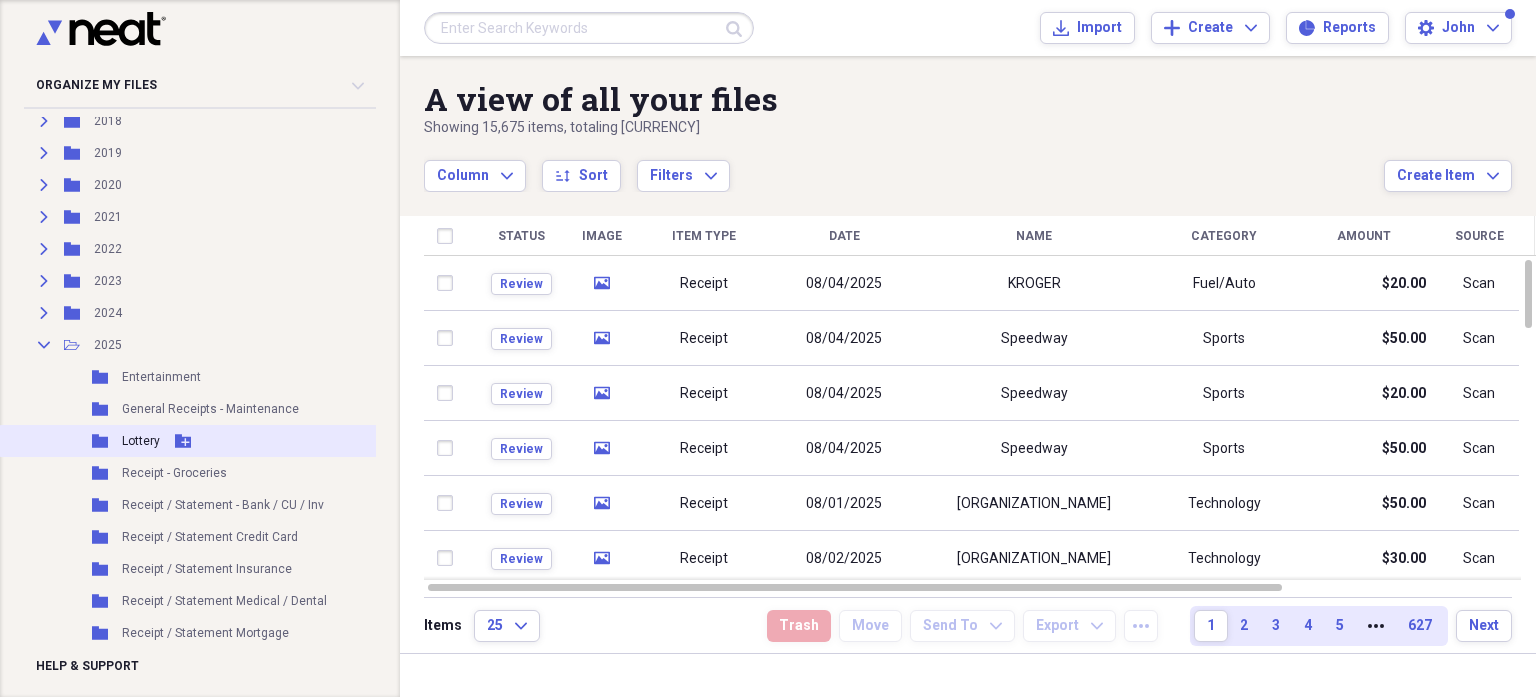 click on "Lottery" at bounding box center (141, 441) 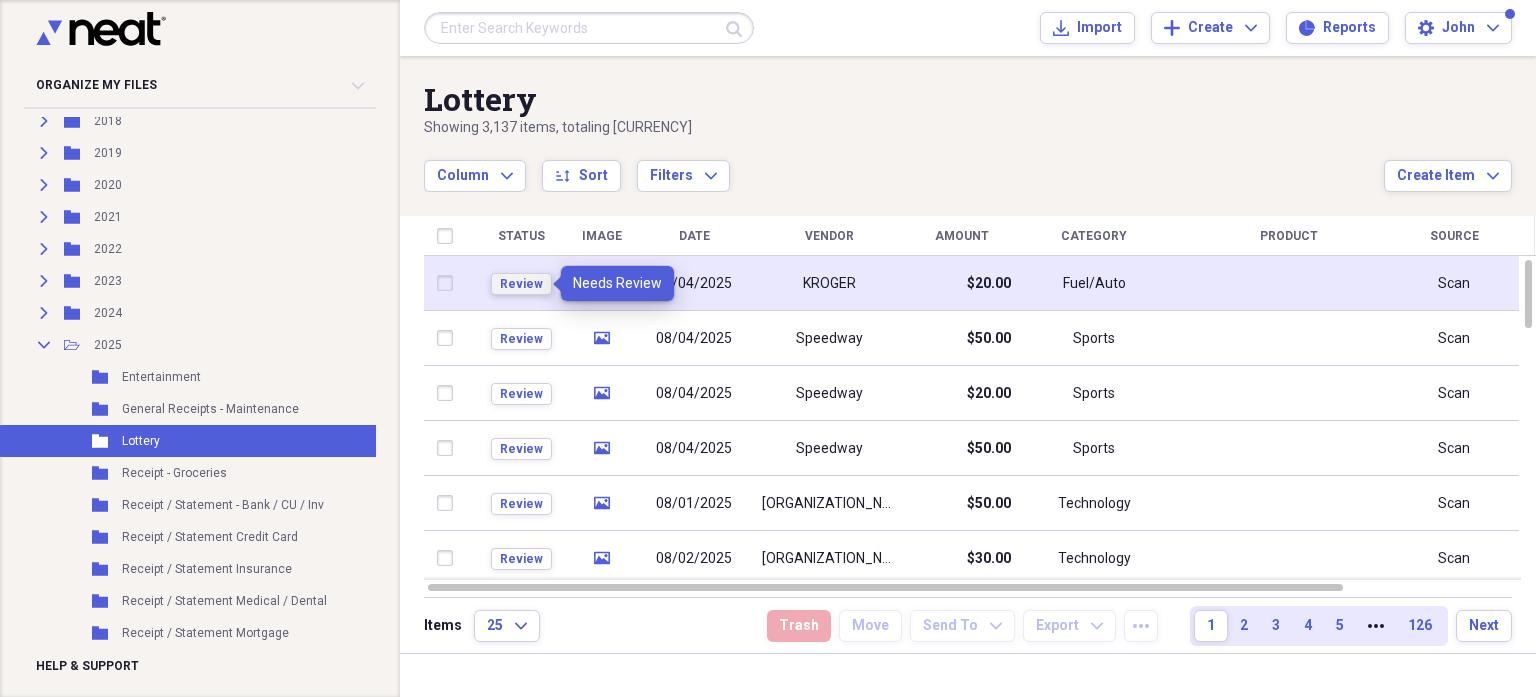 click on "Review" at bounding box center (521, 284) 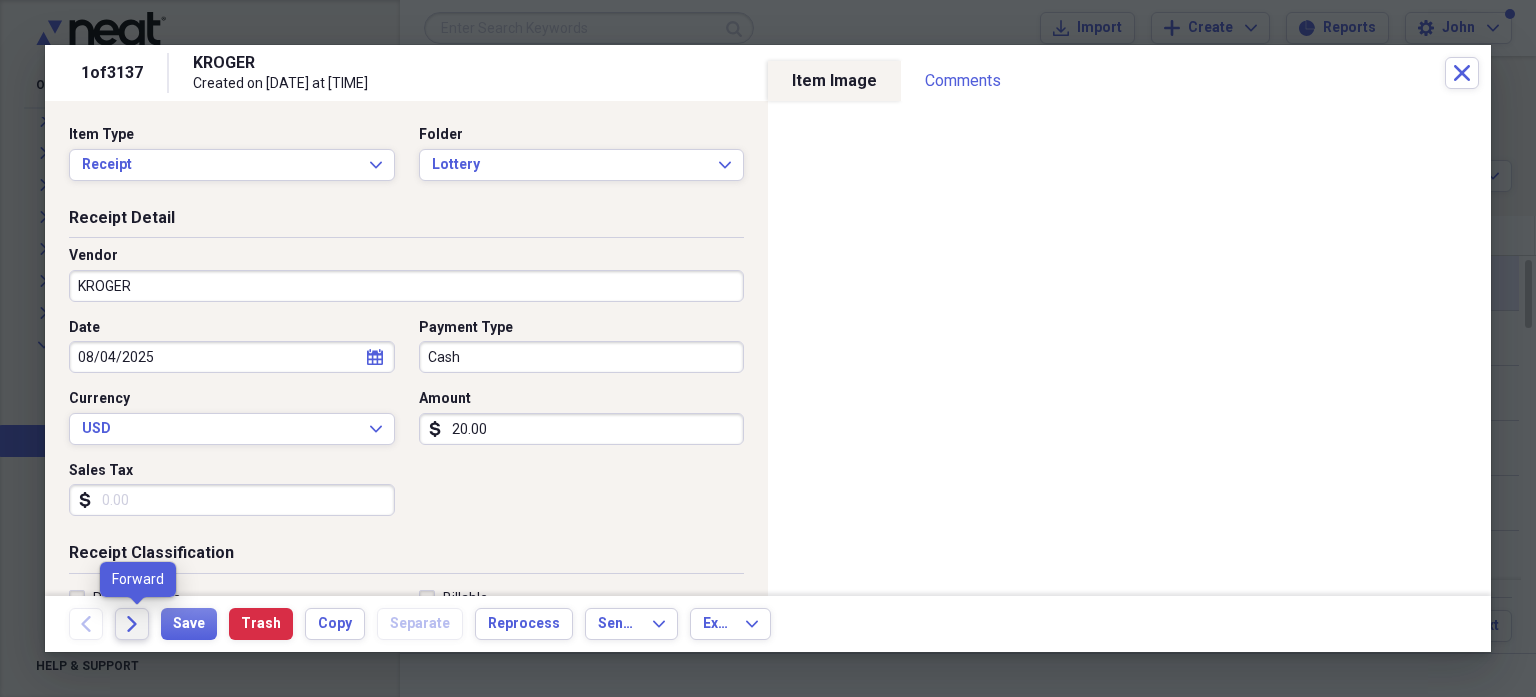 click on "Forward" at bounding box center (132, 624) 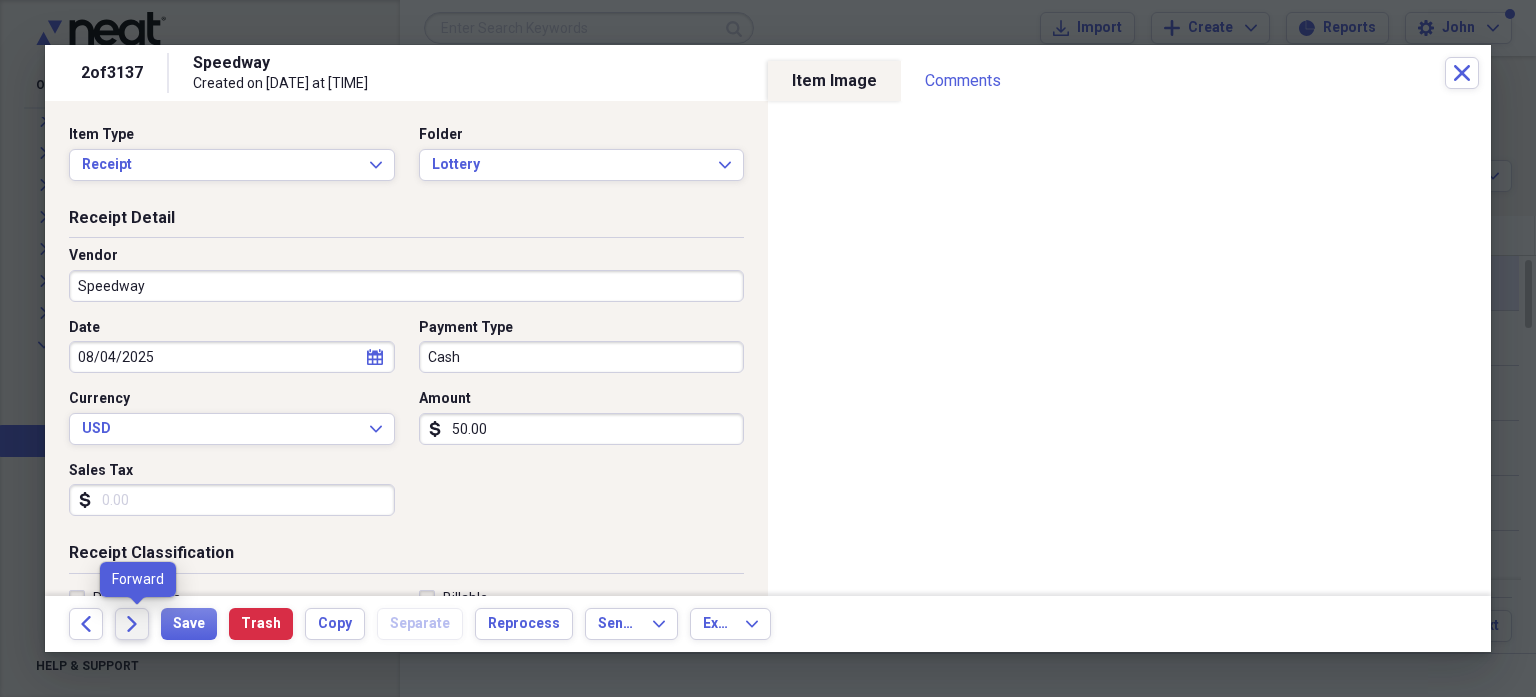 click on "Forward" at bounding box center (132, 624) 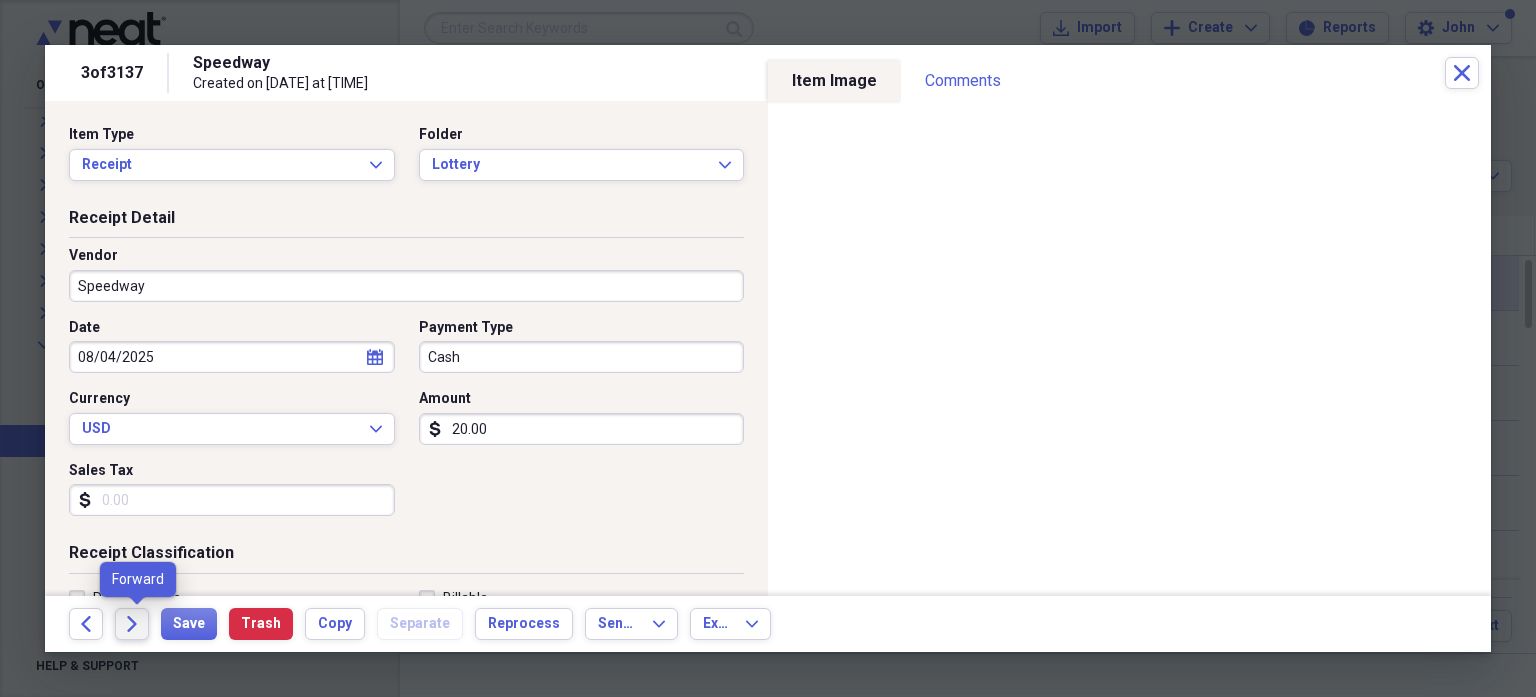click on "Forward" at bounding box center (132, 624) 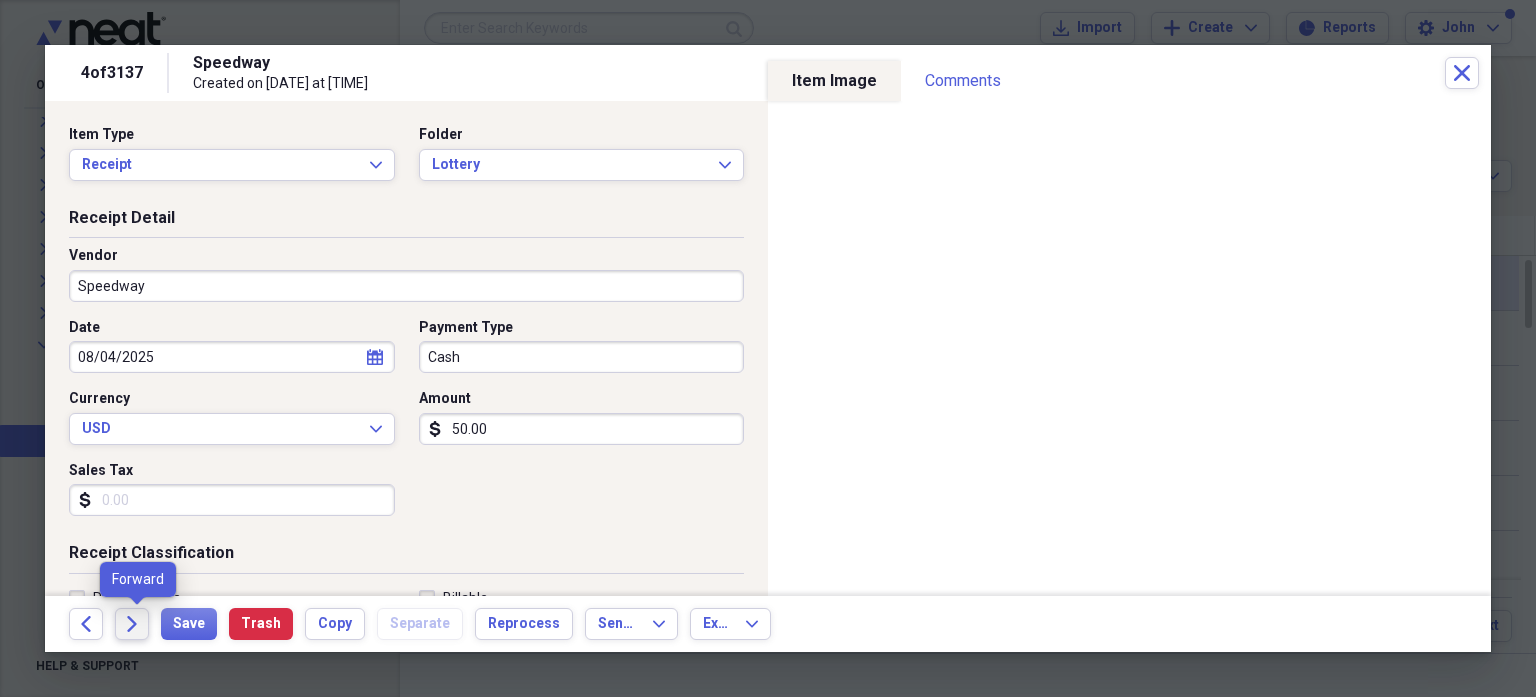 click on "Forward" at bounding box center [132, 624] 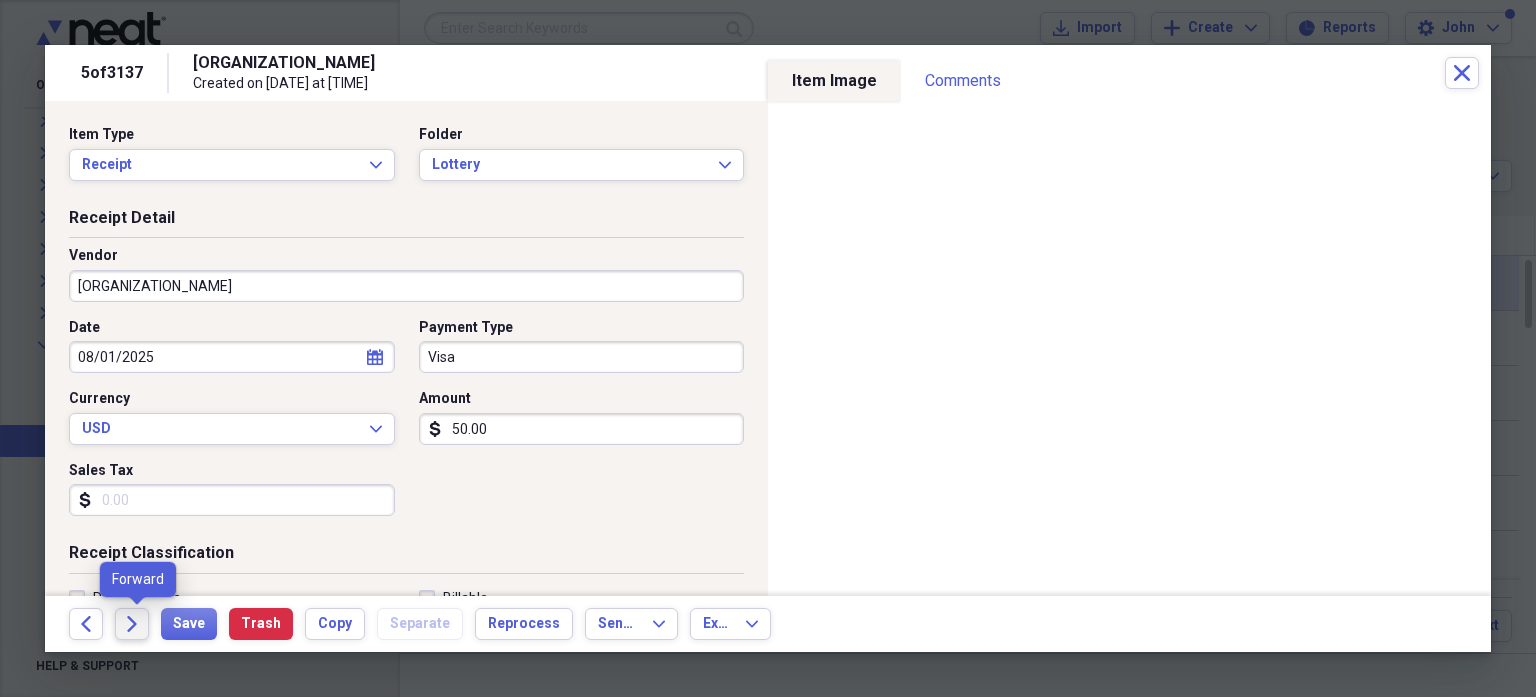 click on "Forward" at bounding box center [132, 624] 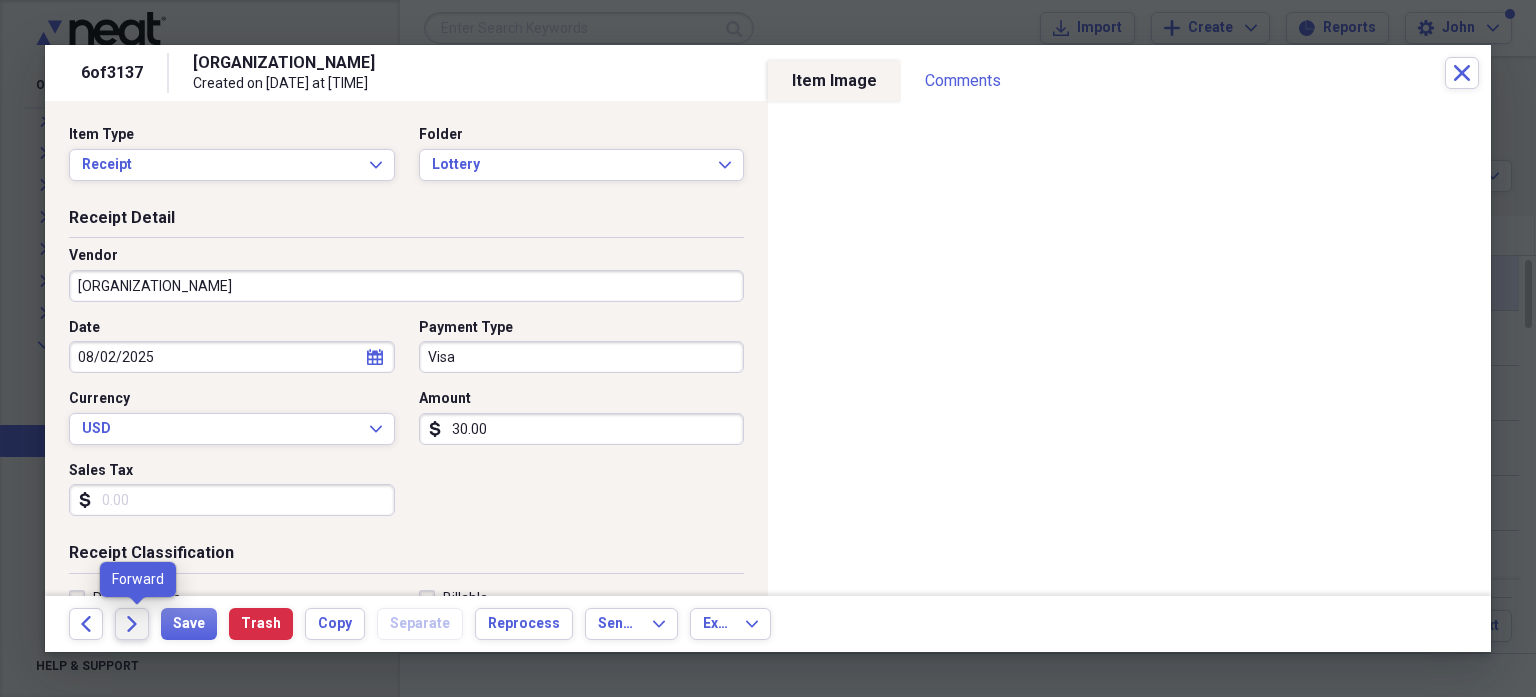 click on "Forward" at bounding box center (132, 624) 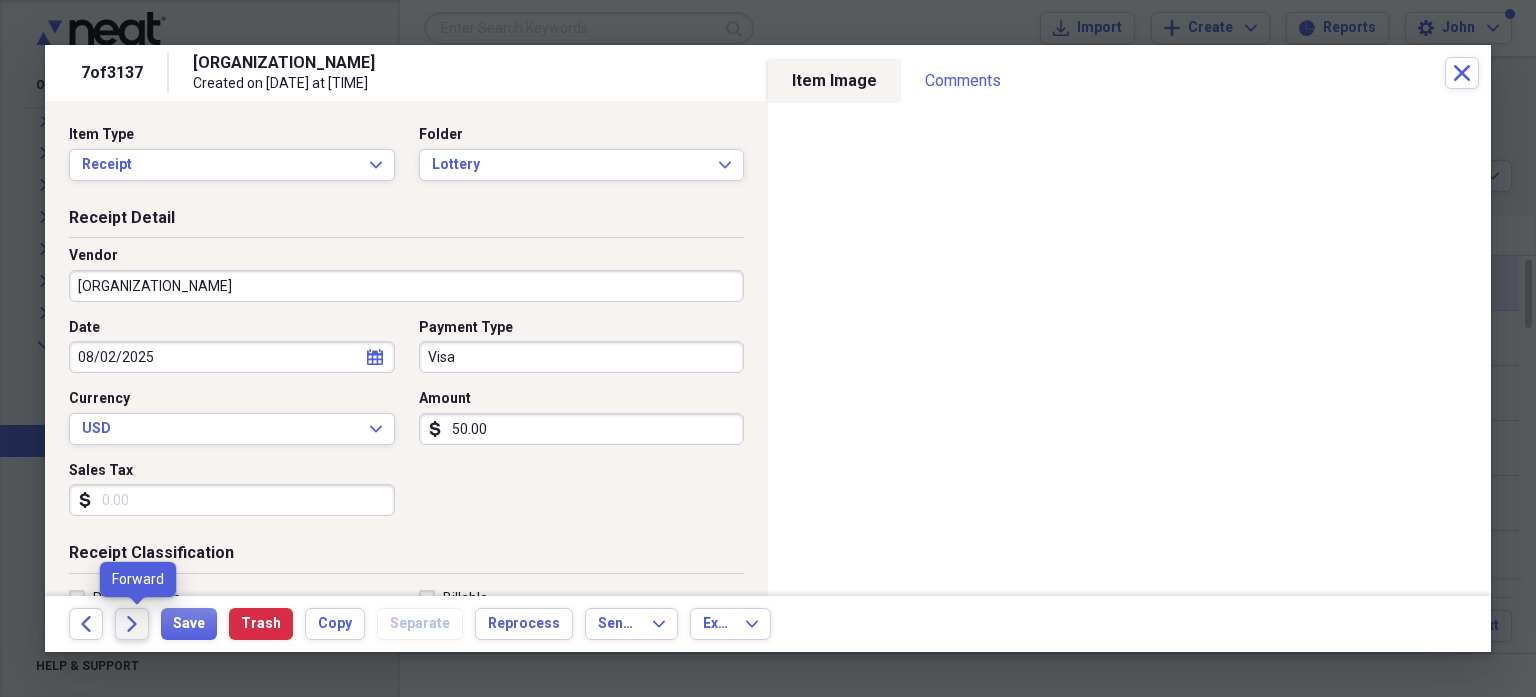 click on "Forward" at bounding box center [132, 624] 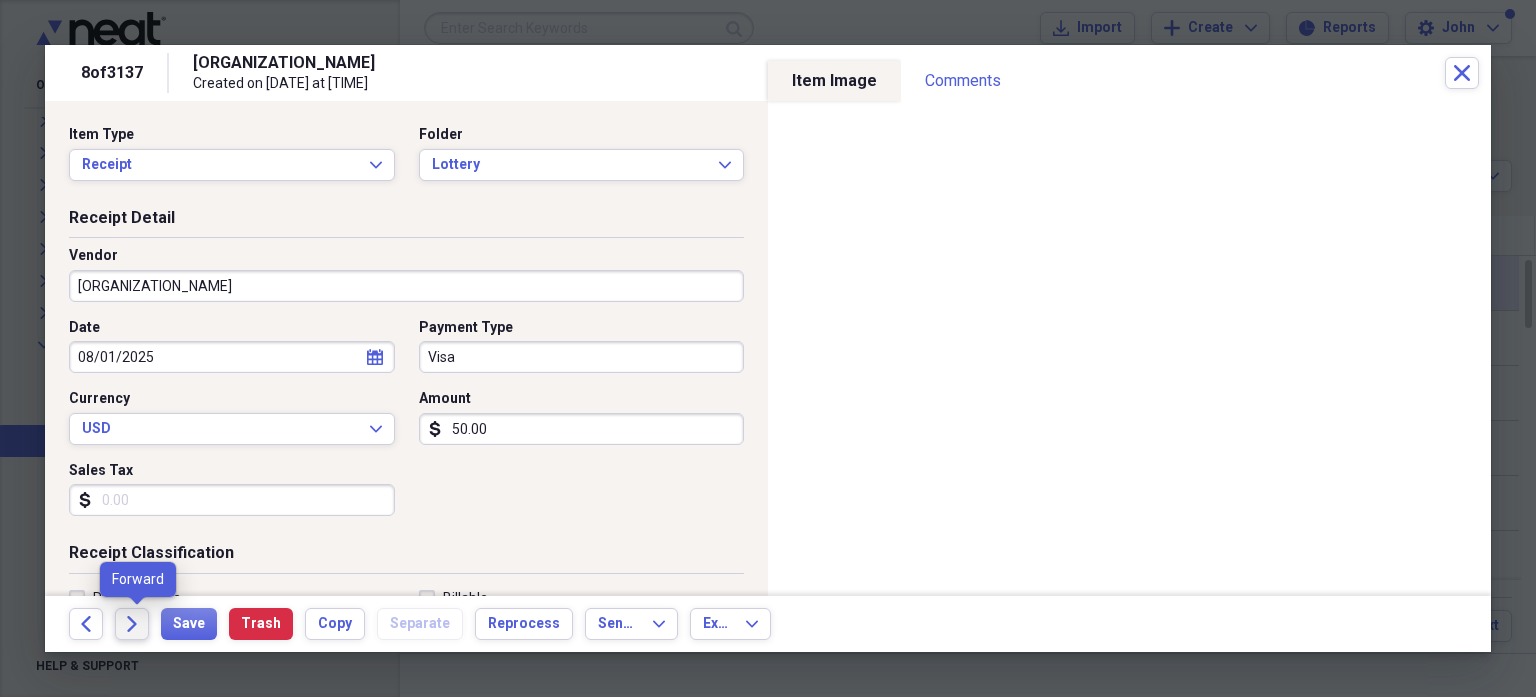 click on "Forward" at bounding box center [132, 624] 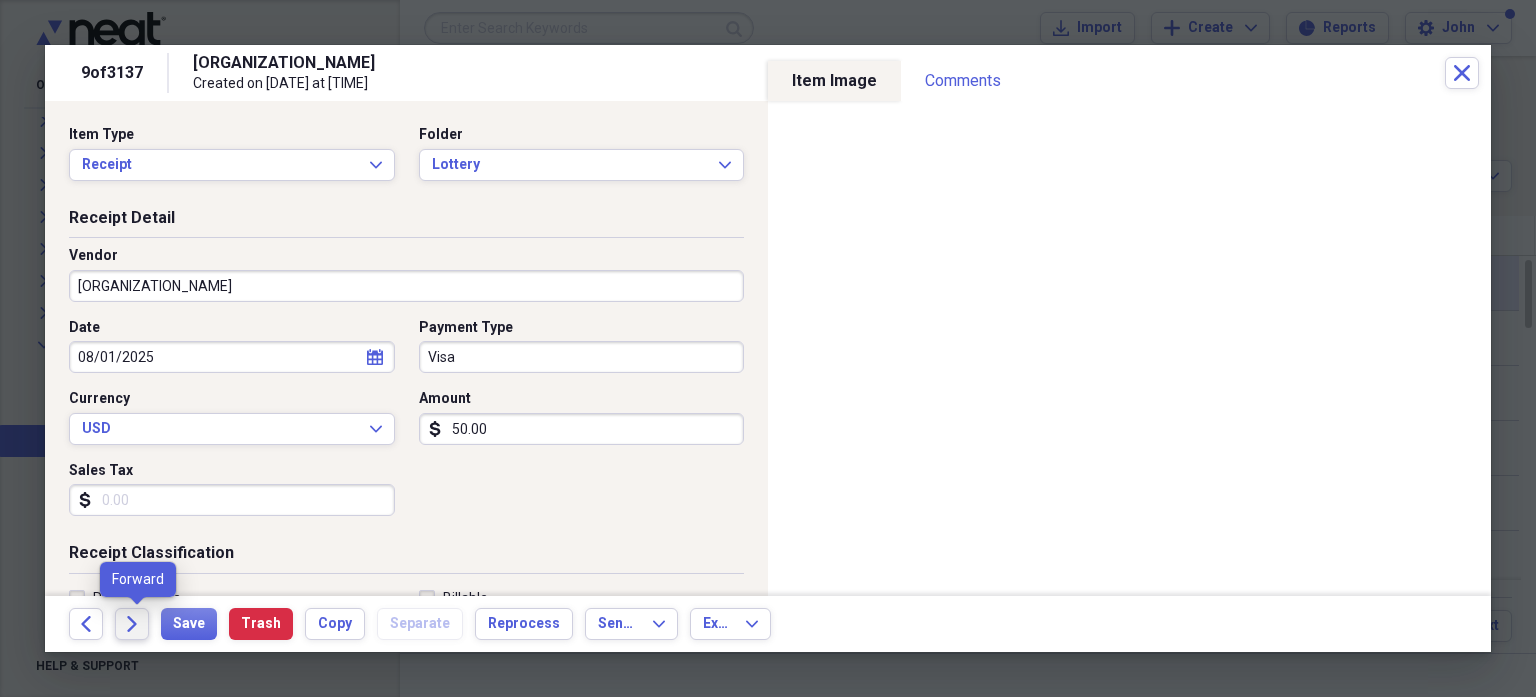 click on "Forward" at bounding box center [132, 624] 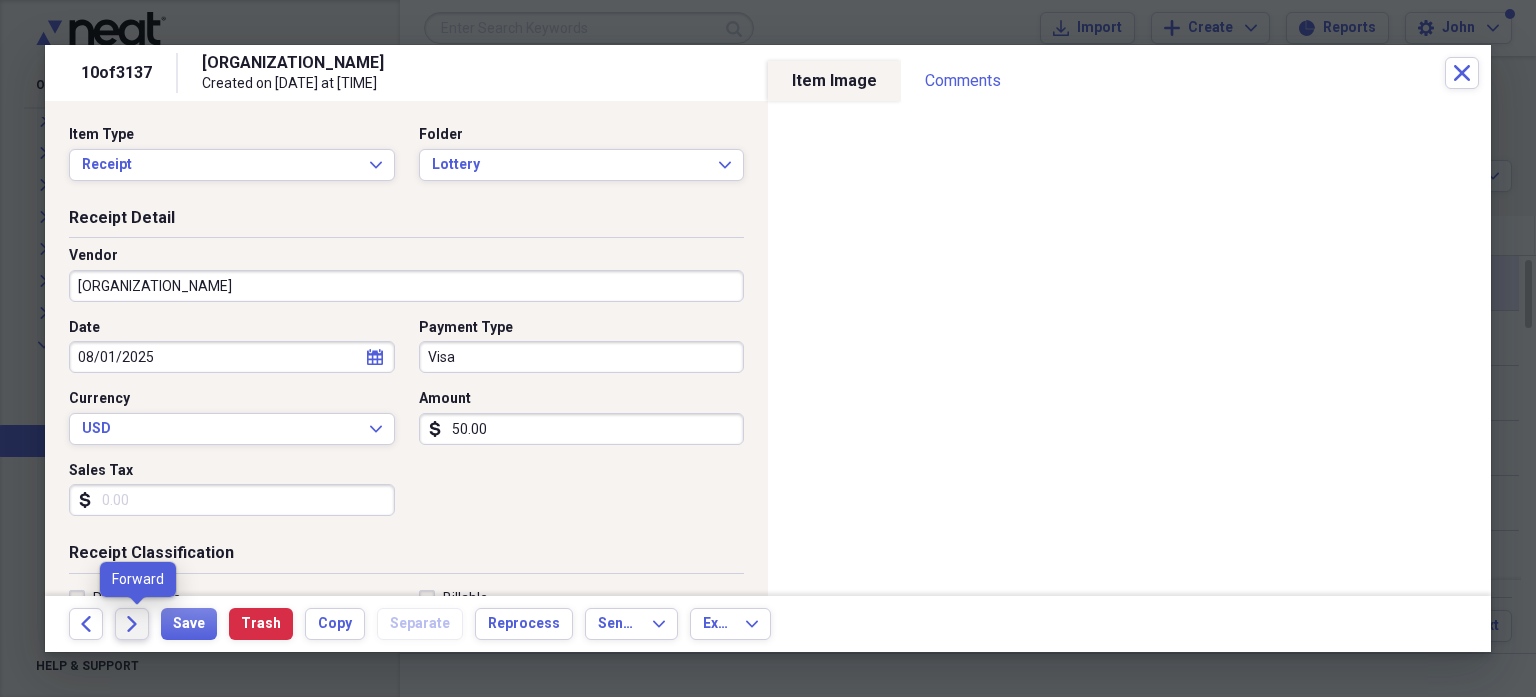 click on "Forward" at bounding box center [132, 624] 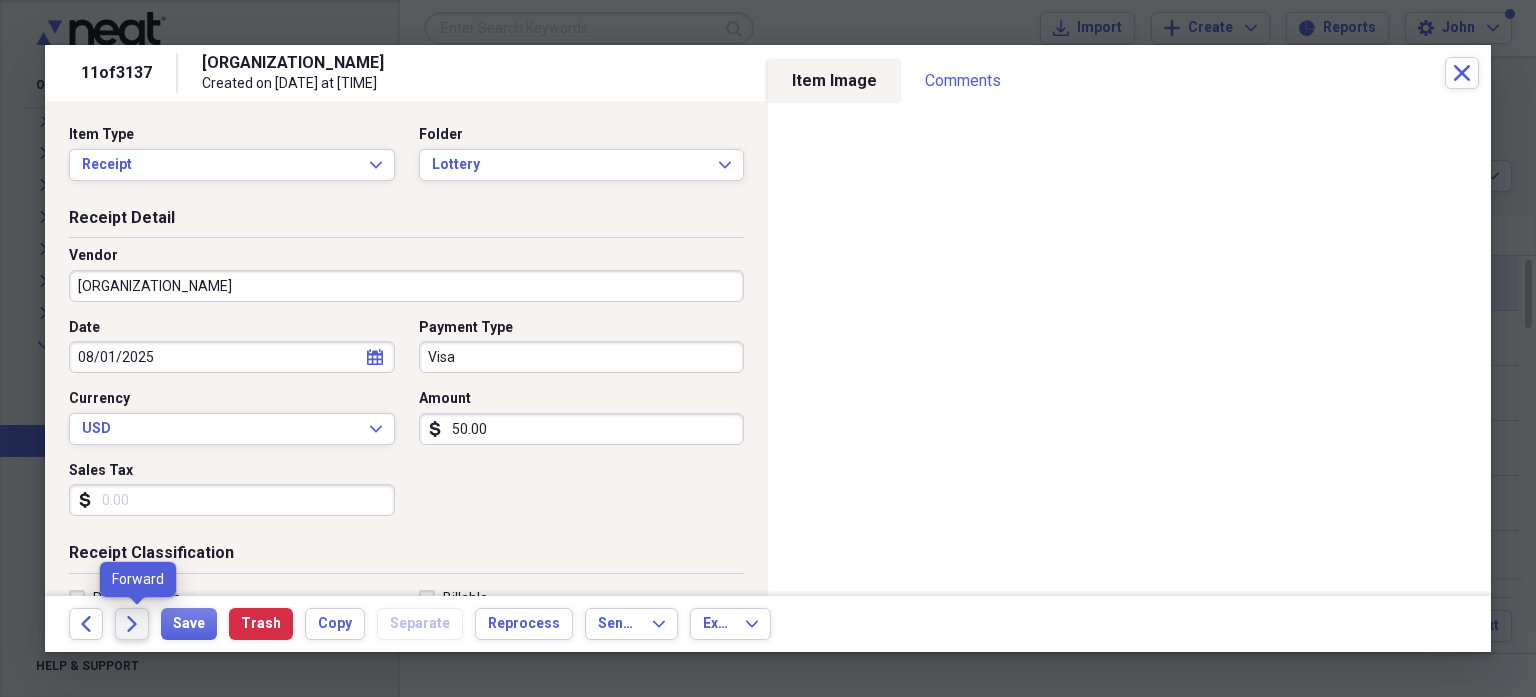click on "Forward" at bounding box center [132, 624] 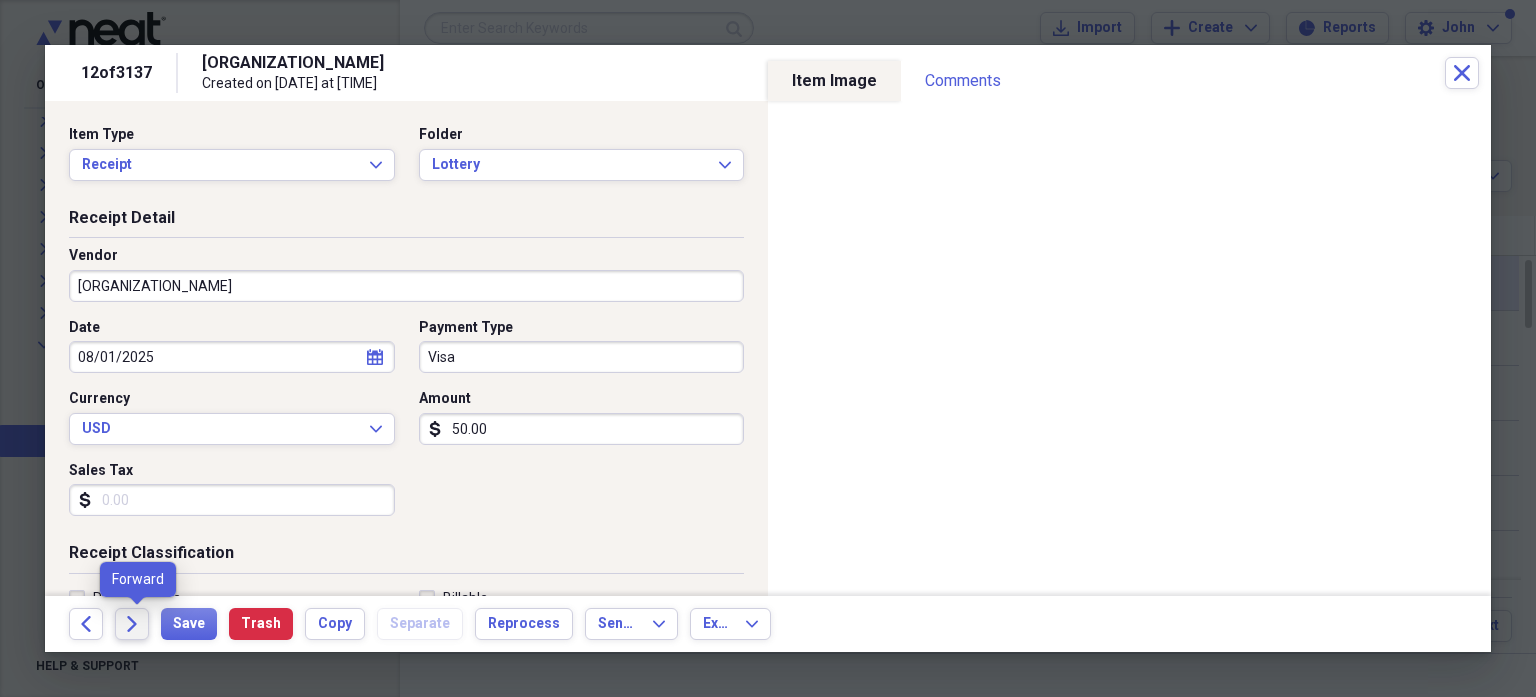 click on "Forward" 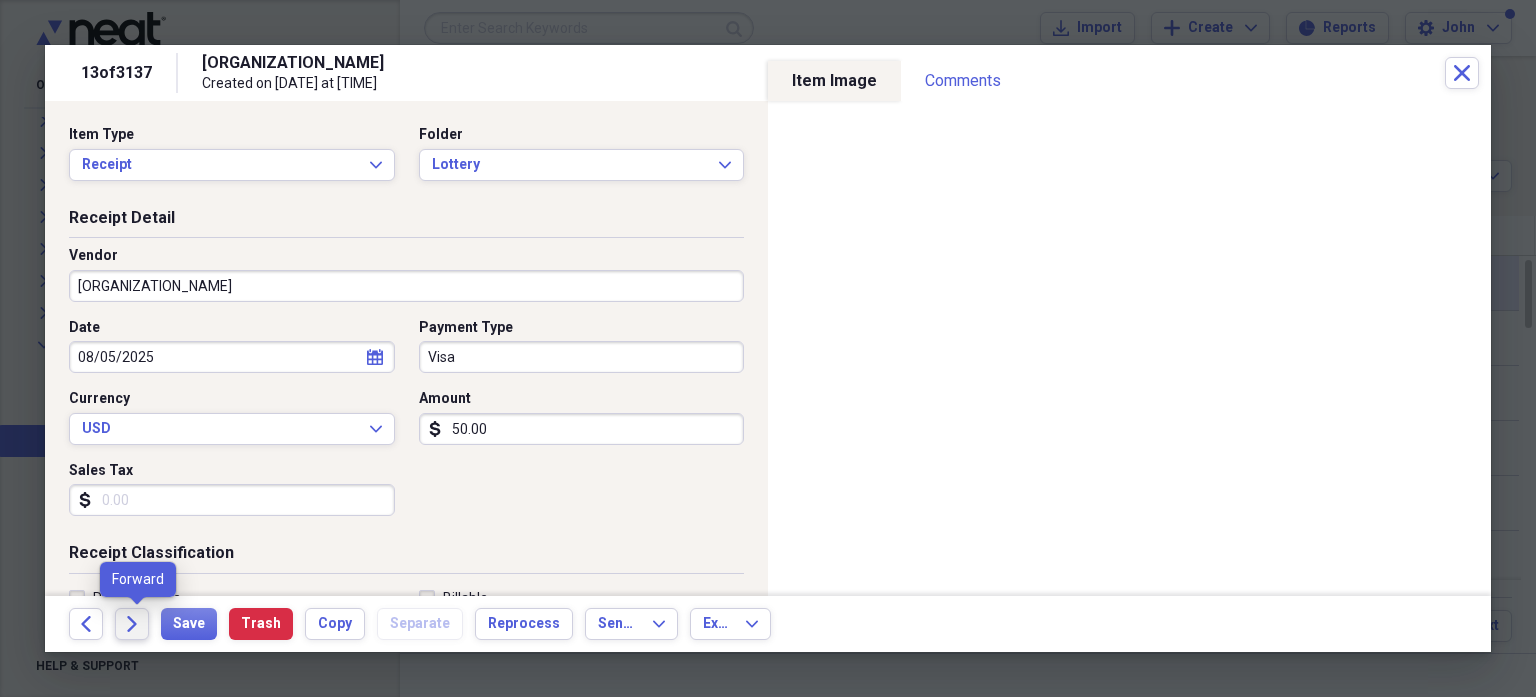 click on "Forward" 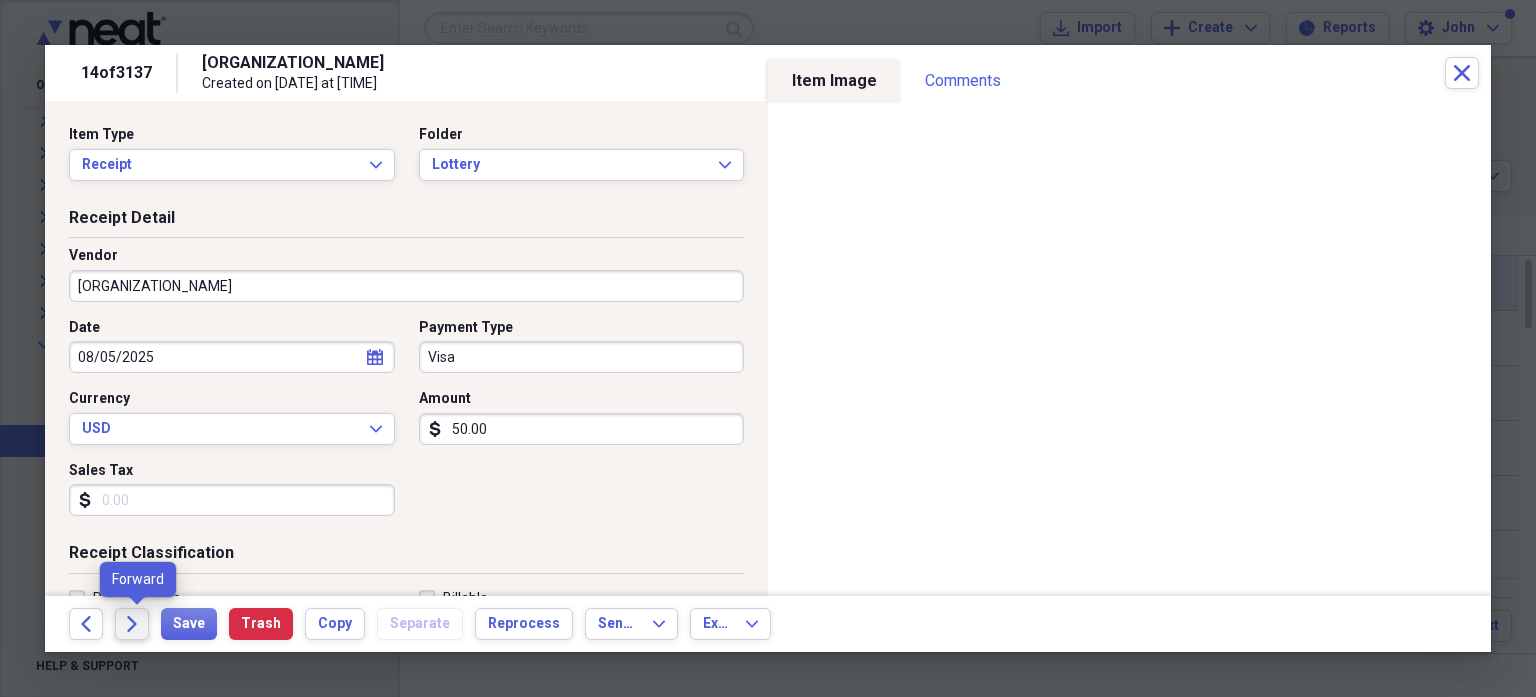 click on "Forward" 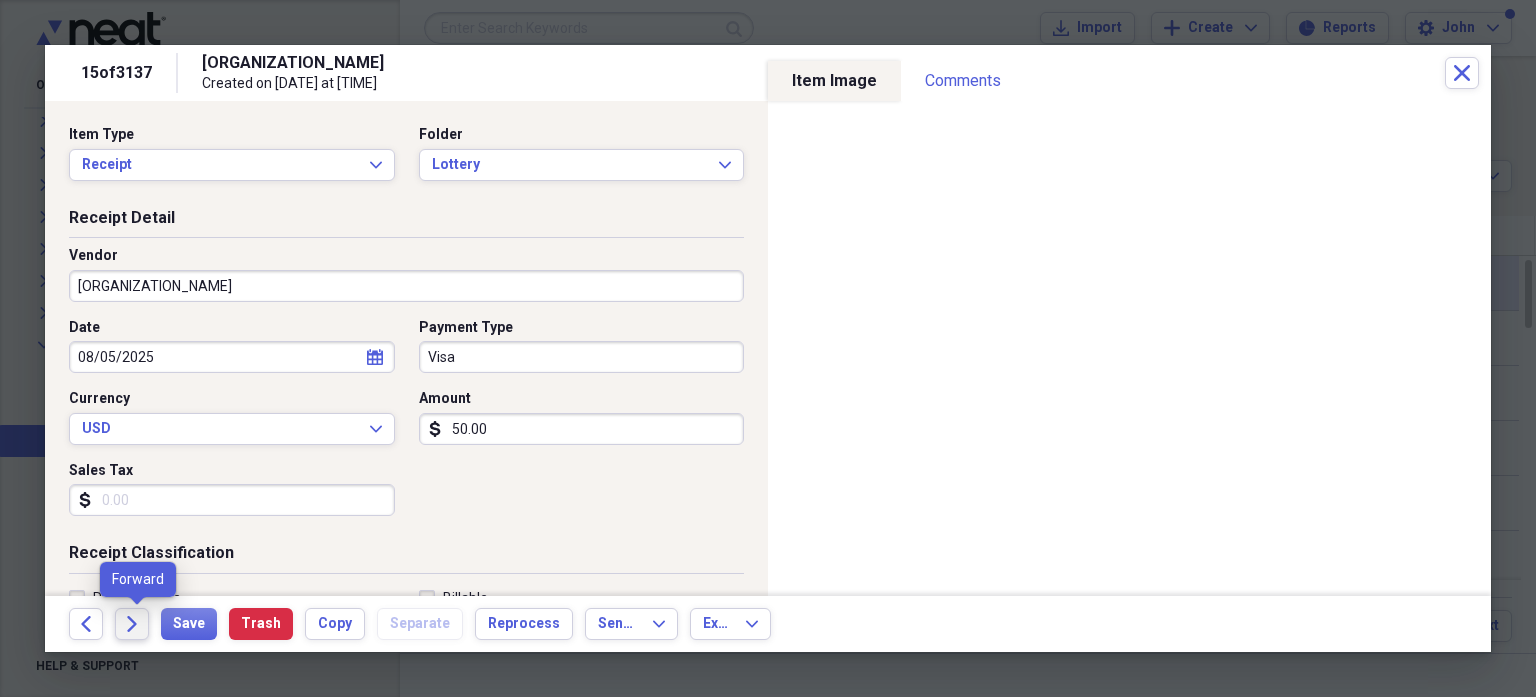 click on "Forward" 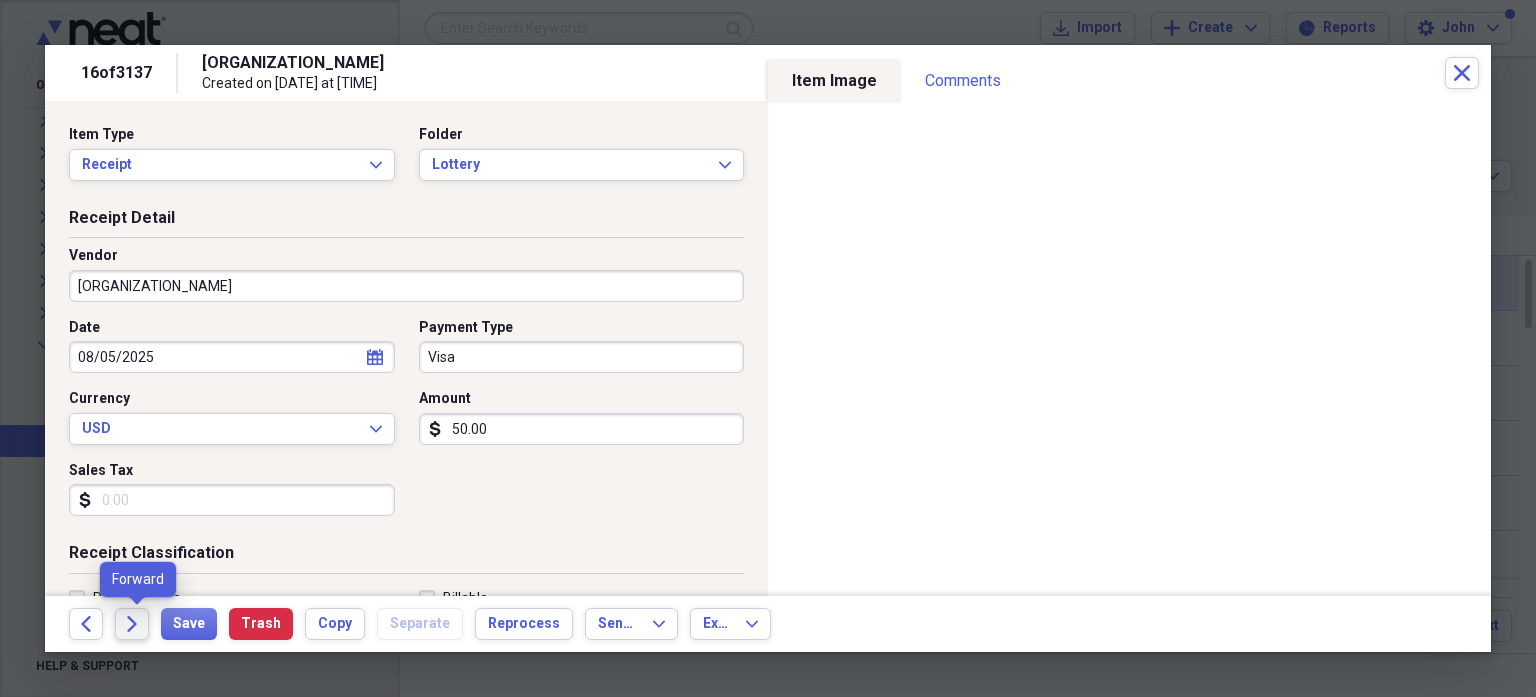 click on "Forward" 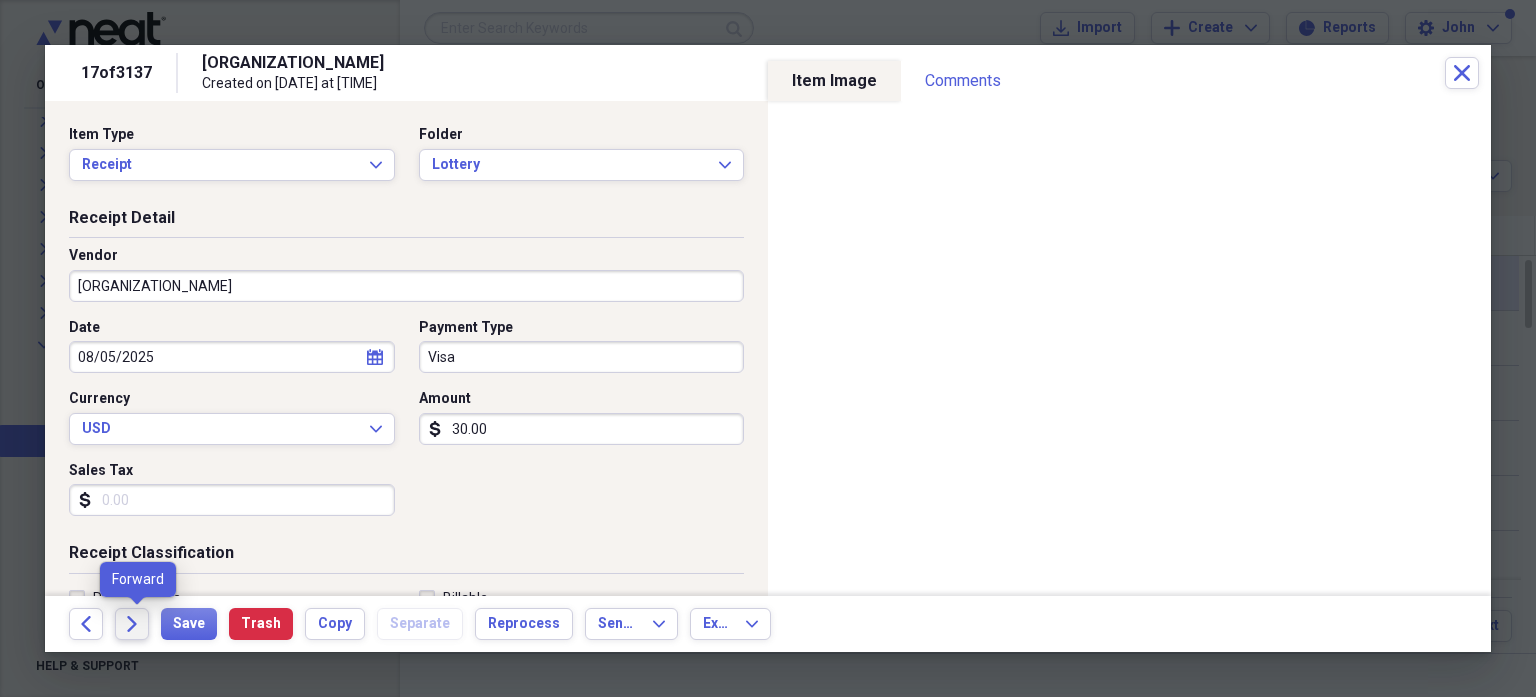 click on "Forward" 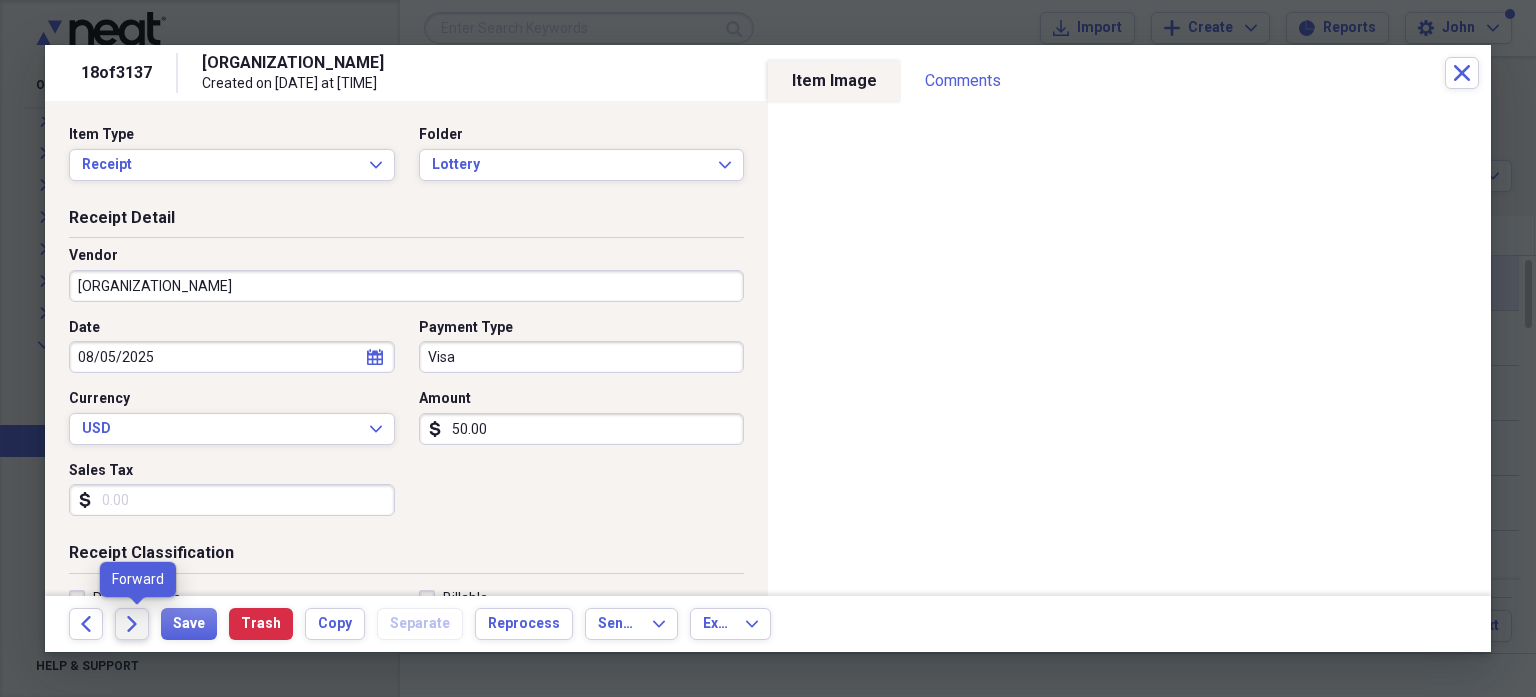 click on "Forward" 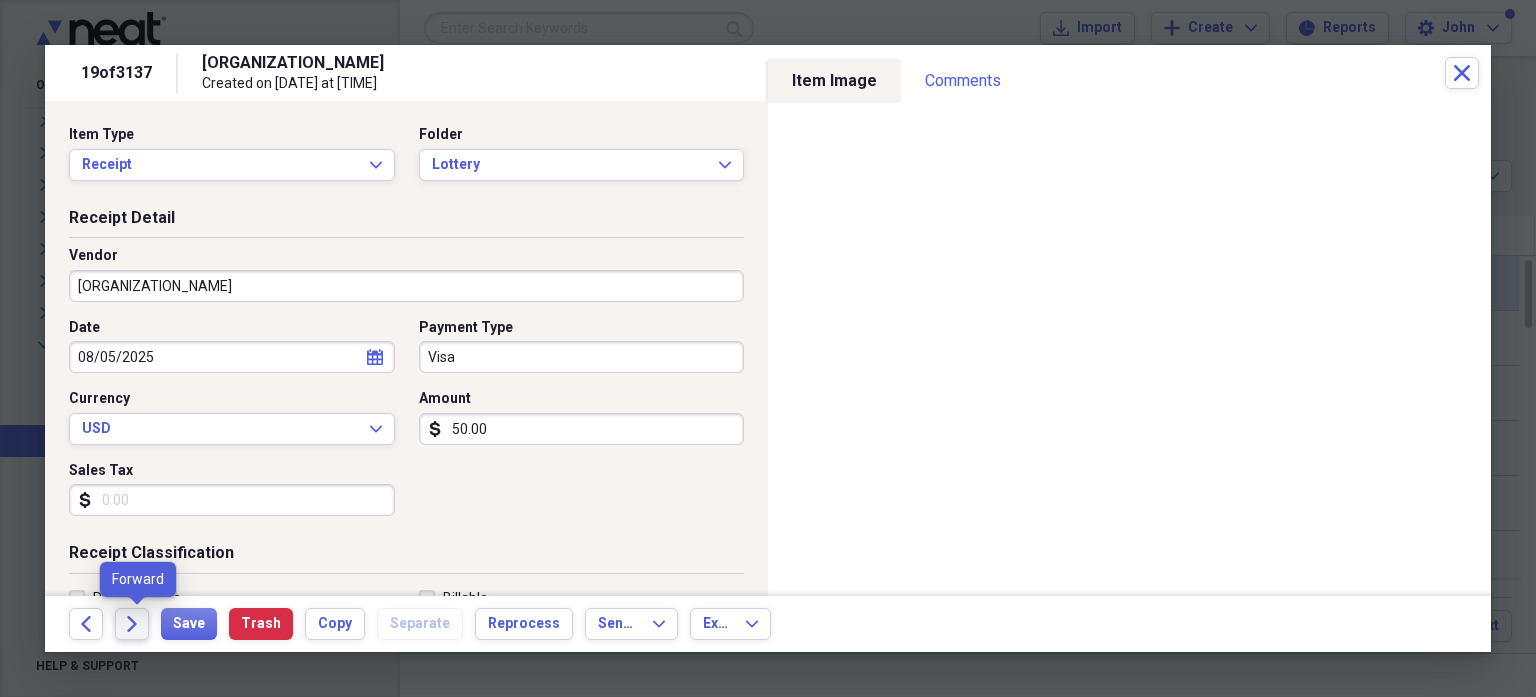 click on "Forward" 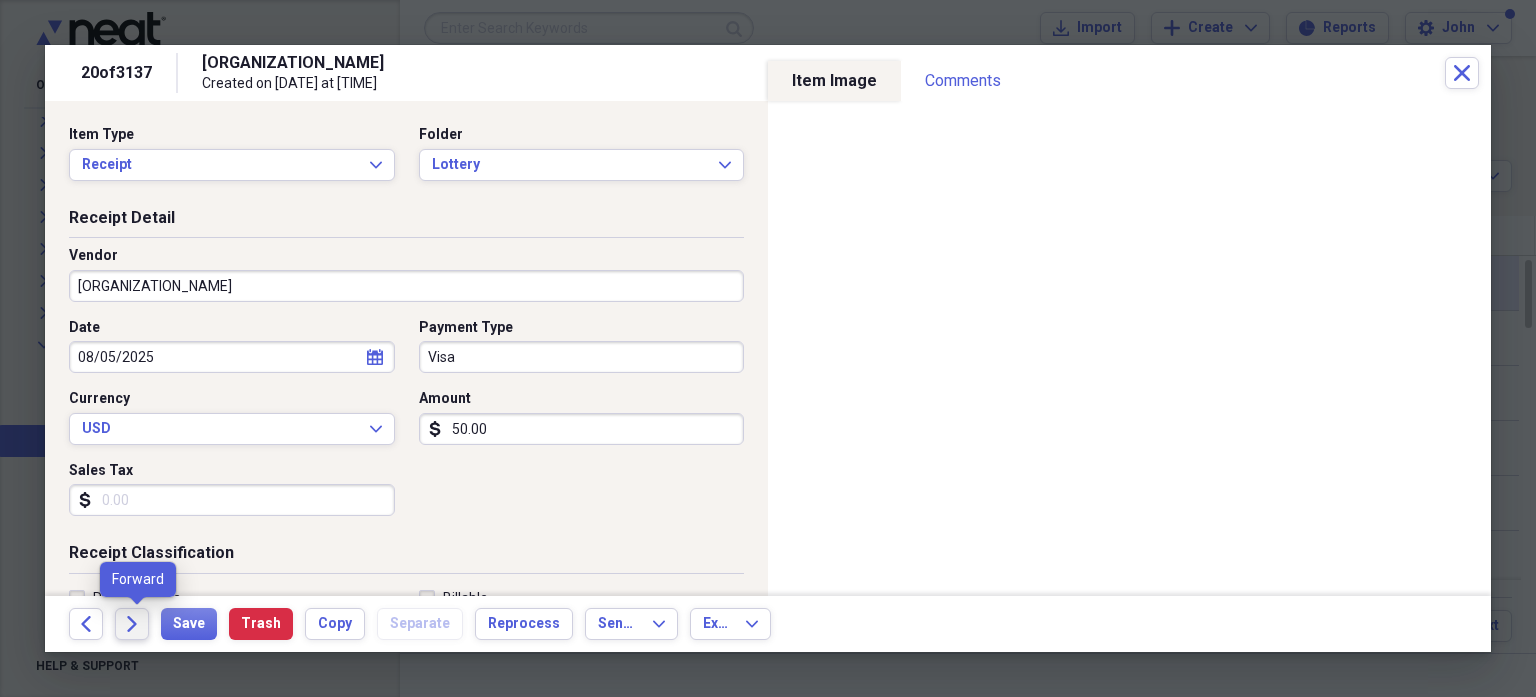 click on "Forward" 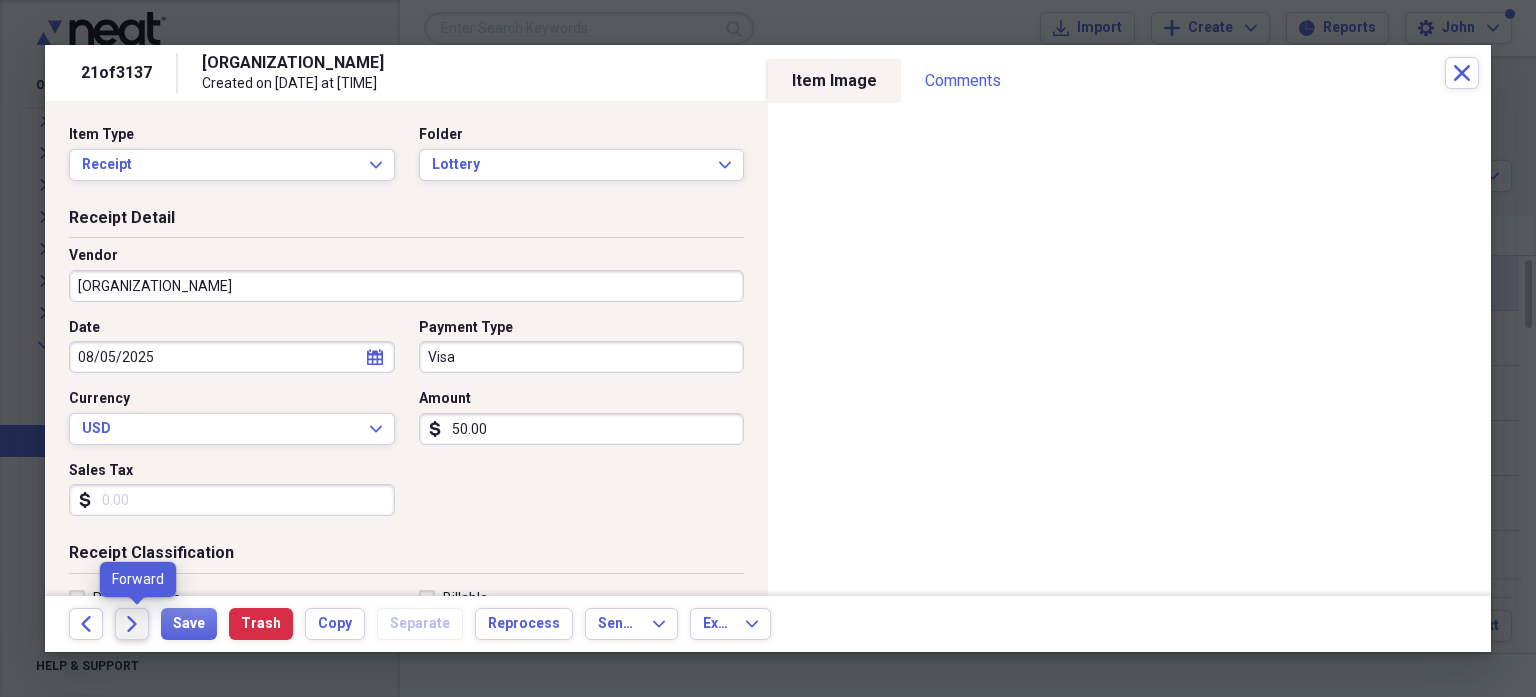 click on "Forward" 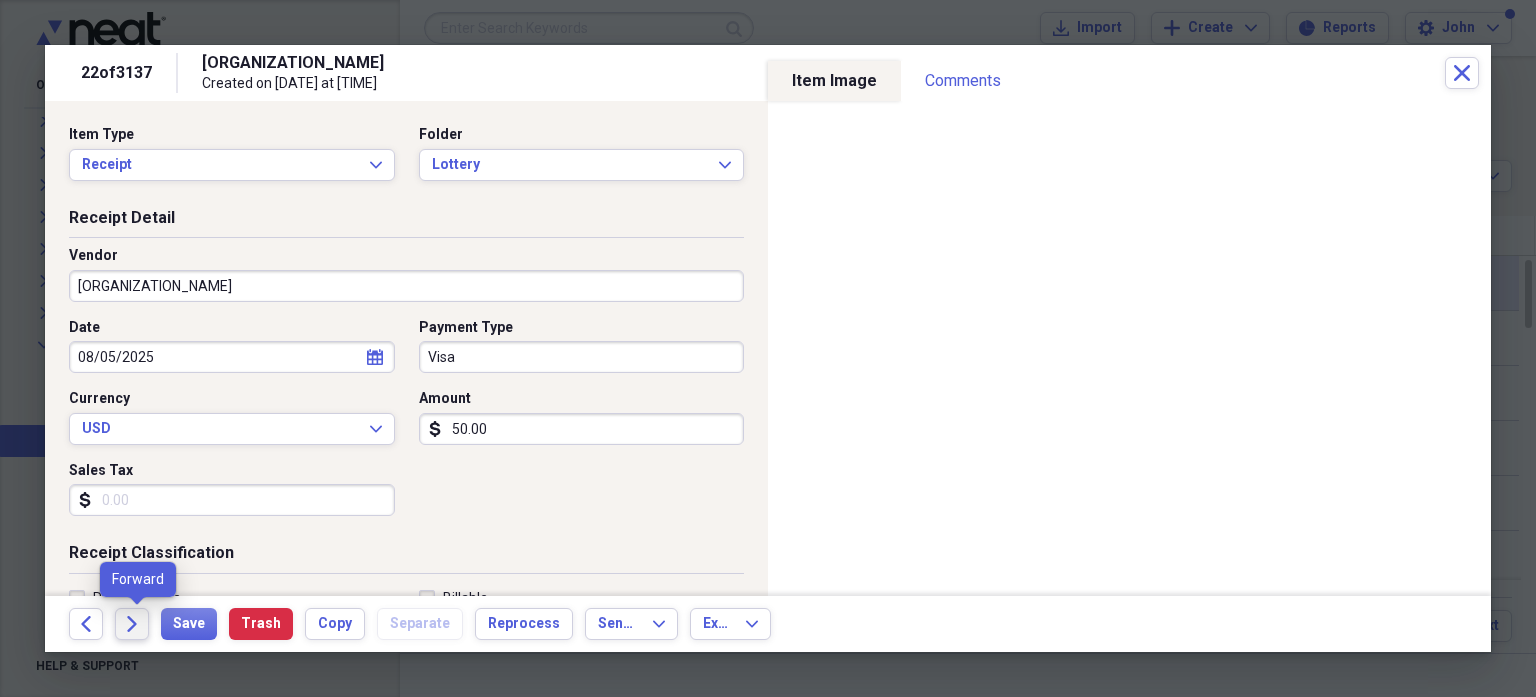 click on "Forward" 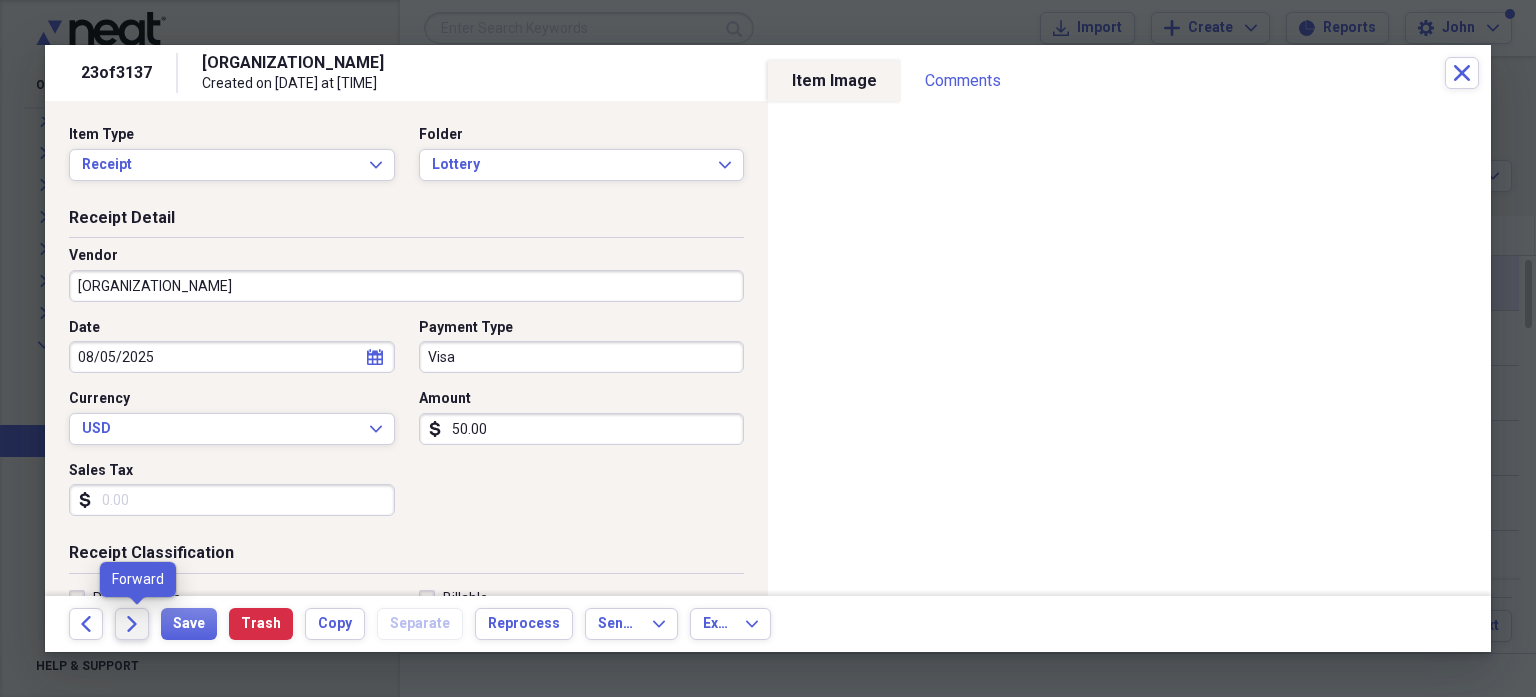 click 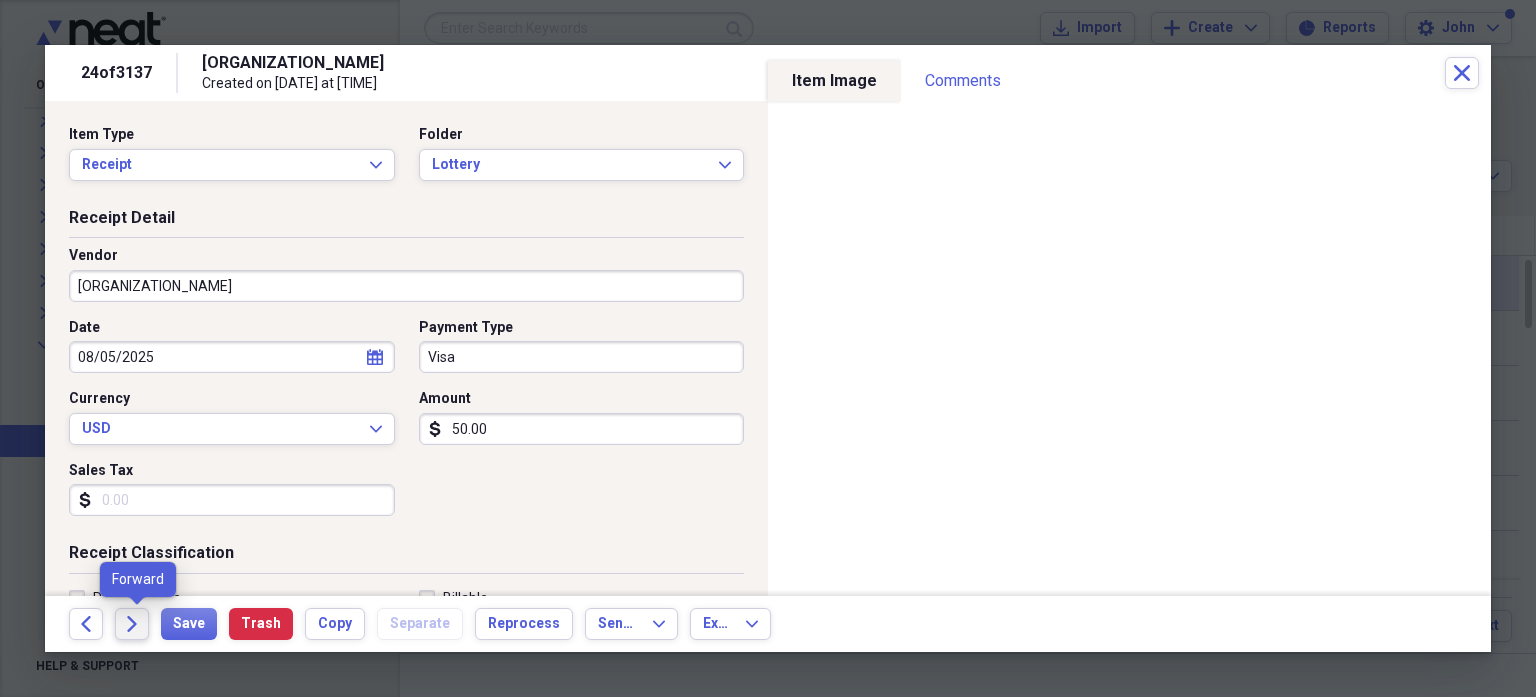 click 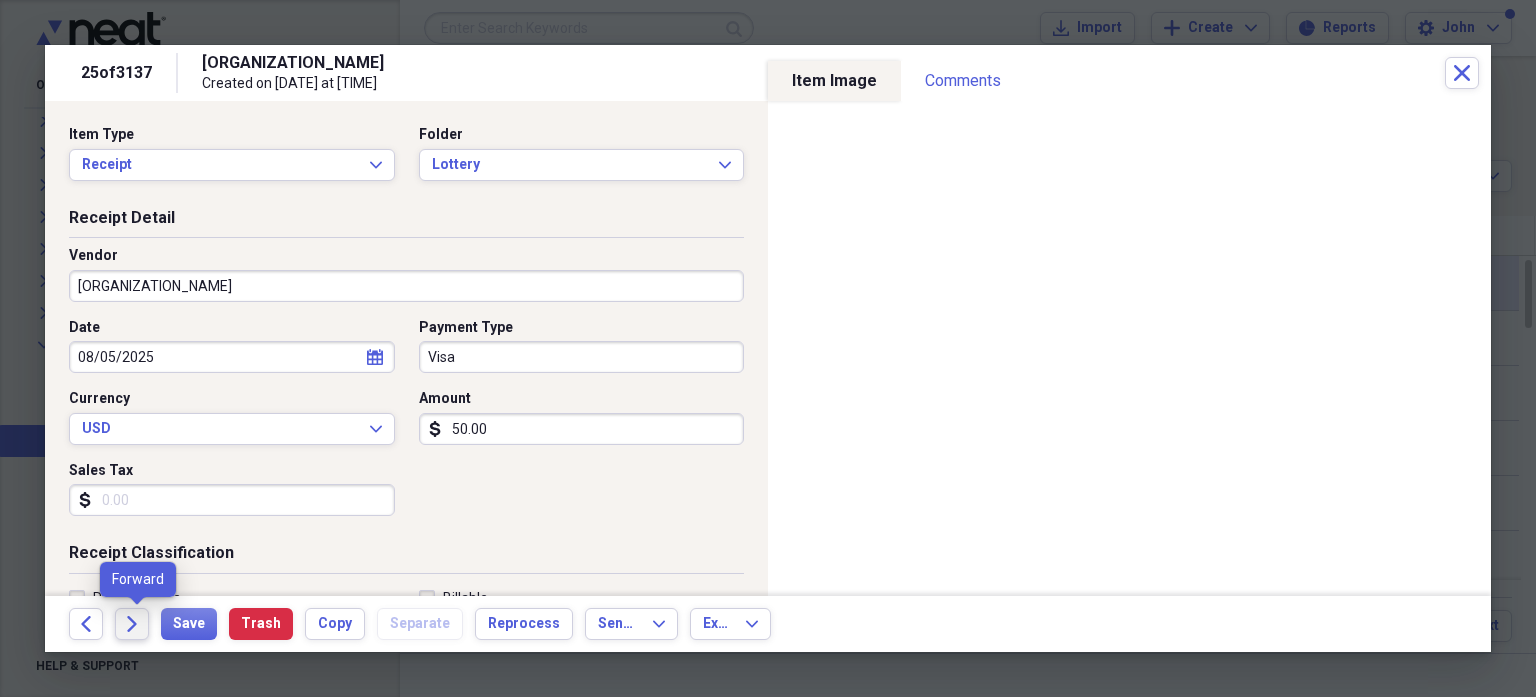 click 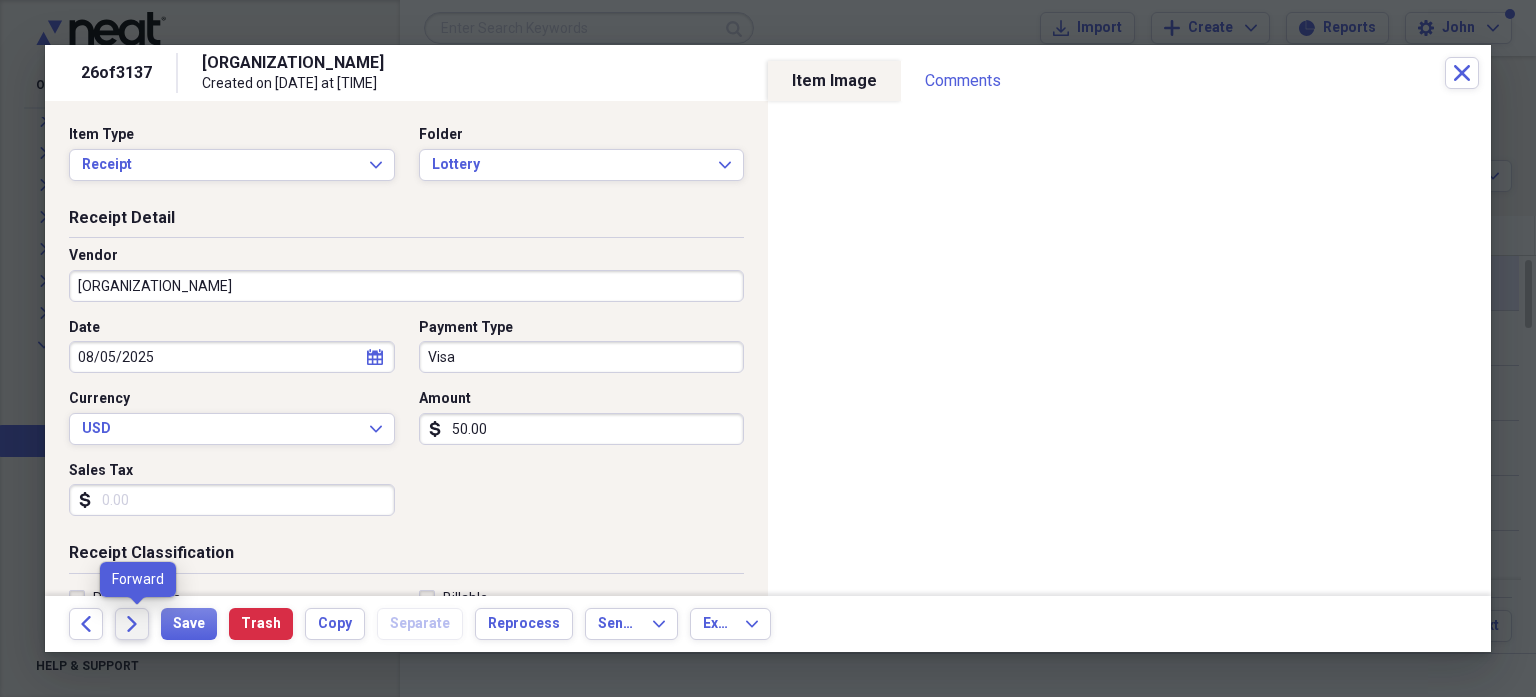 click 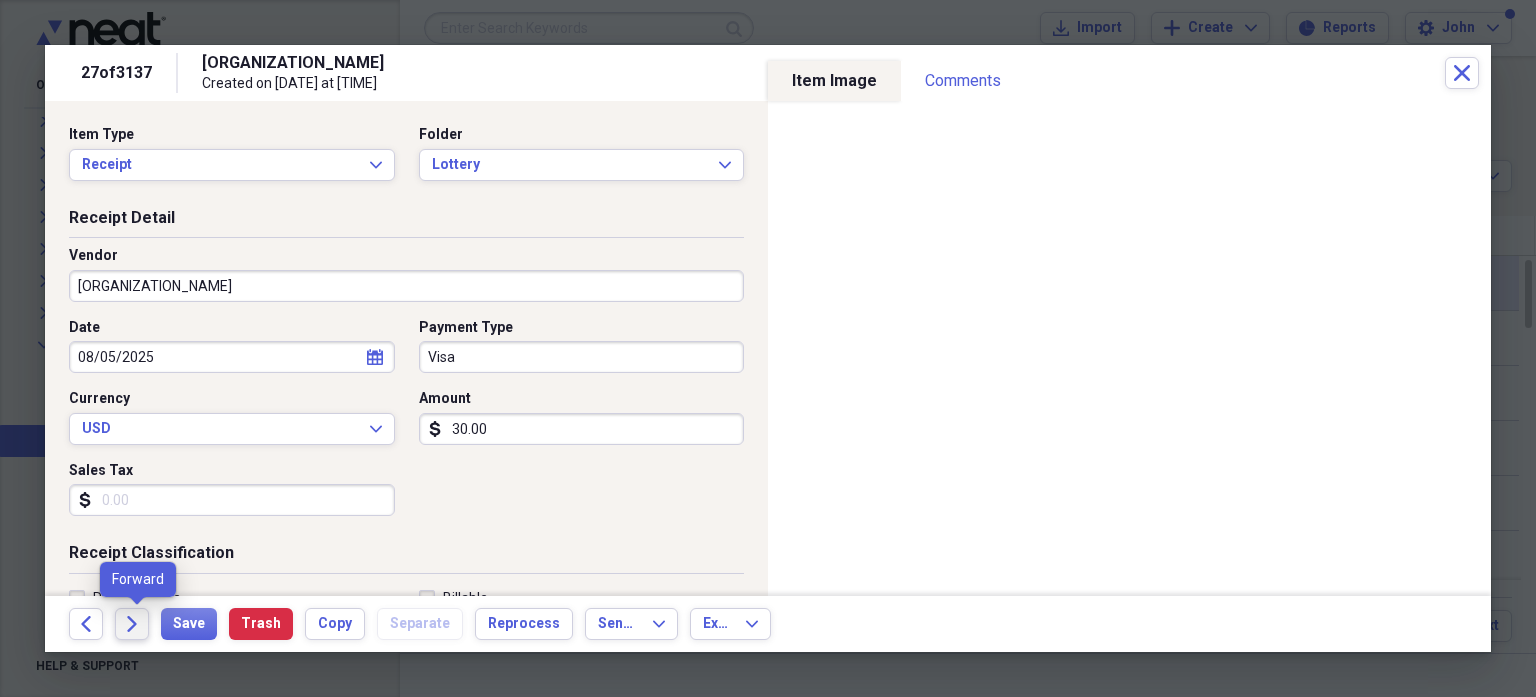 click 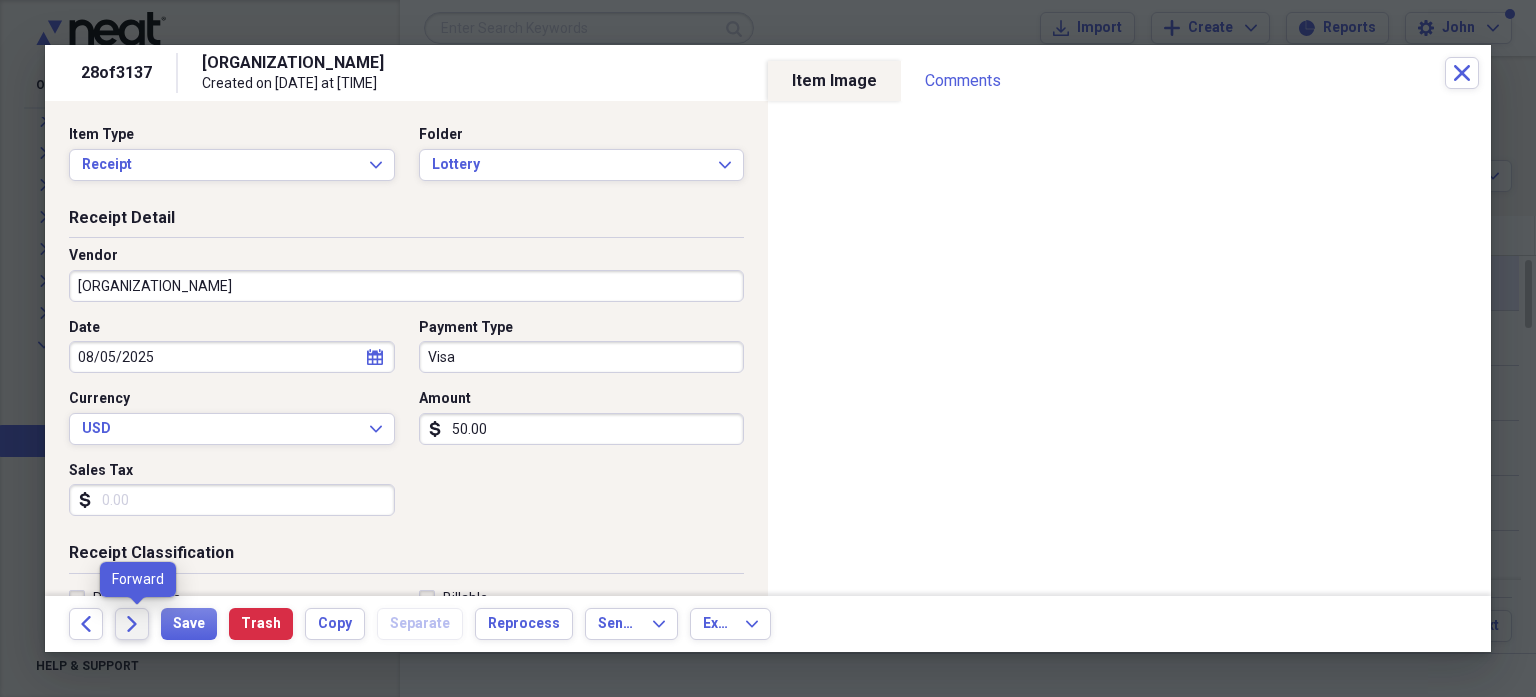 click 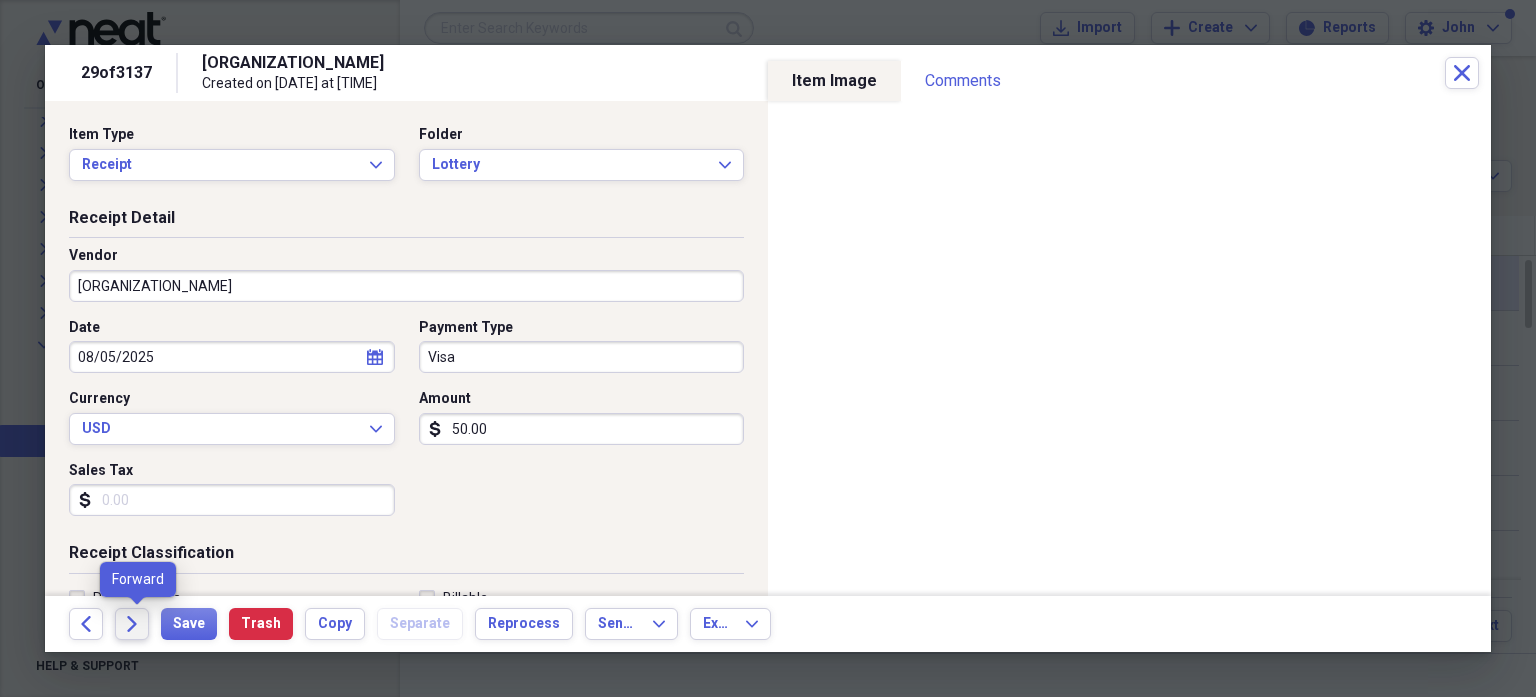 click 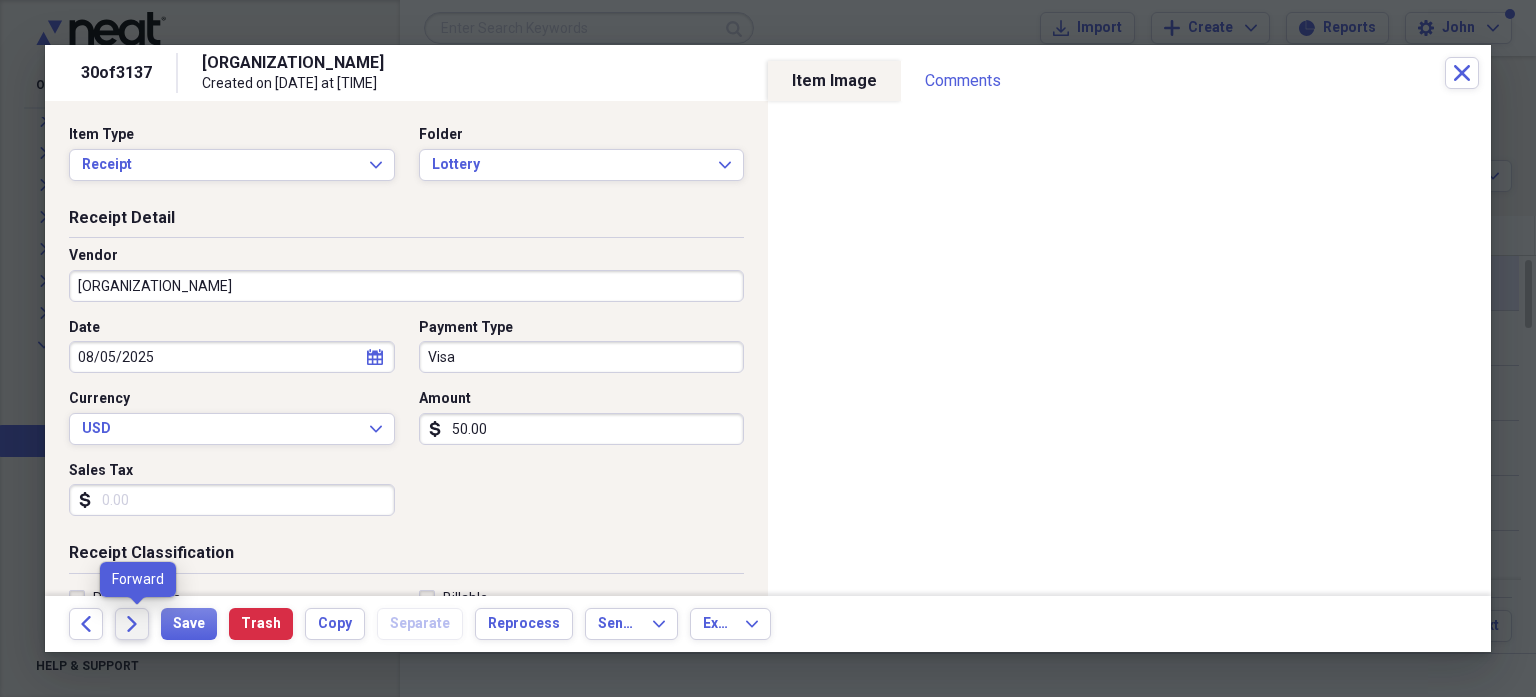 click 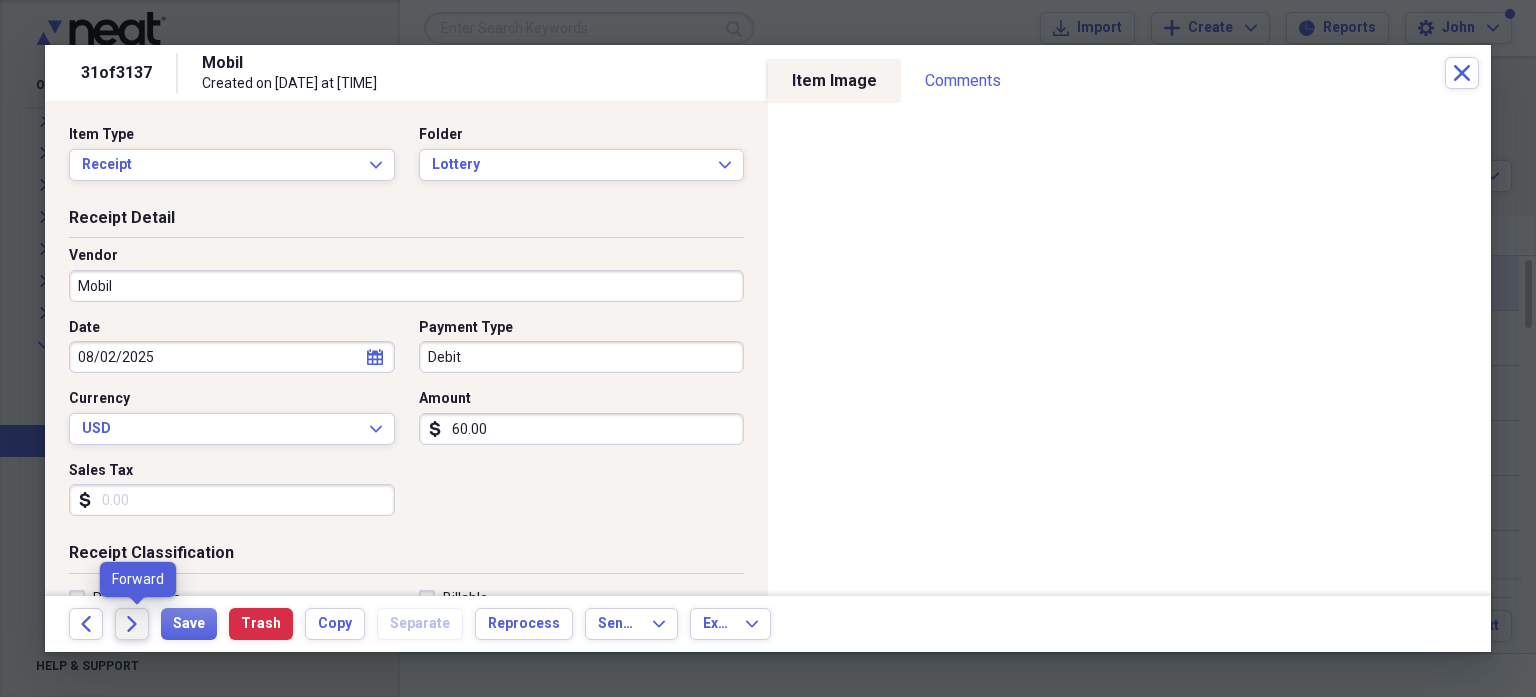 click 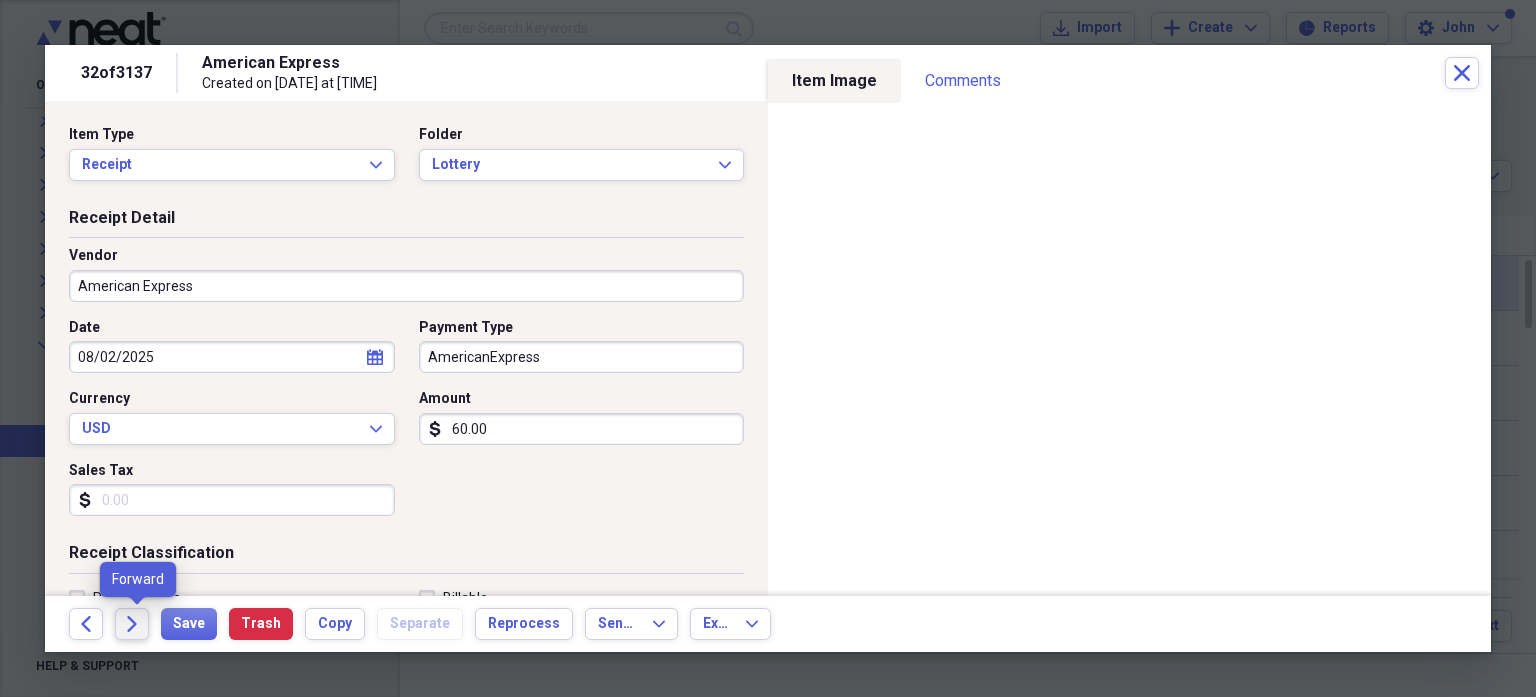 click 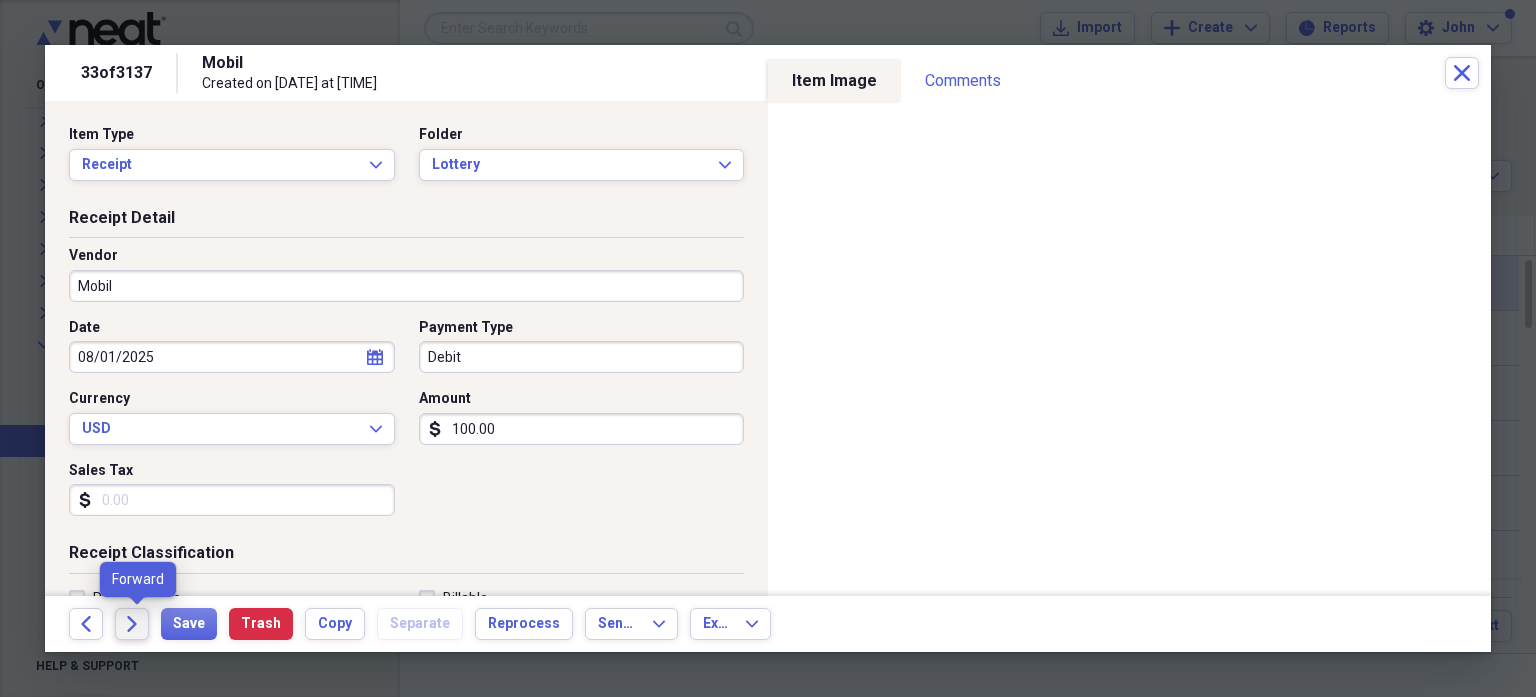click 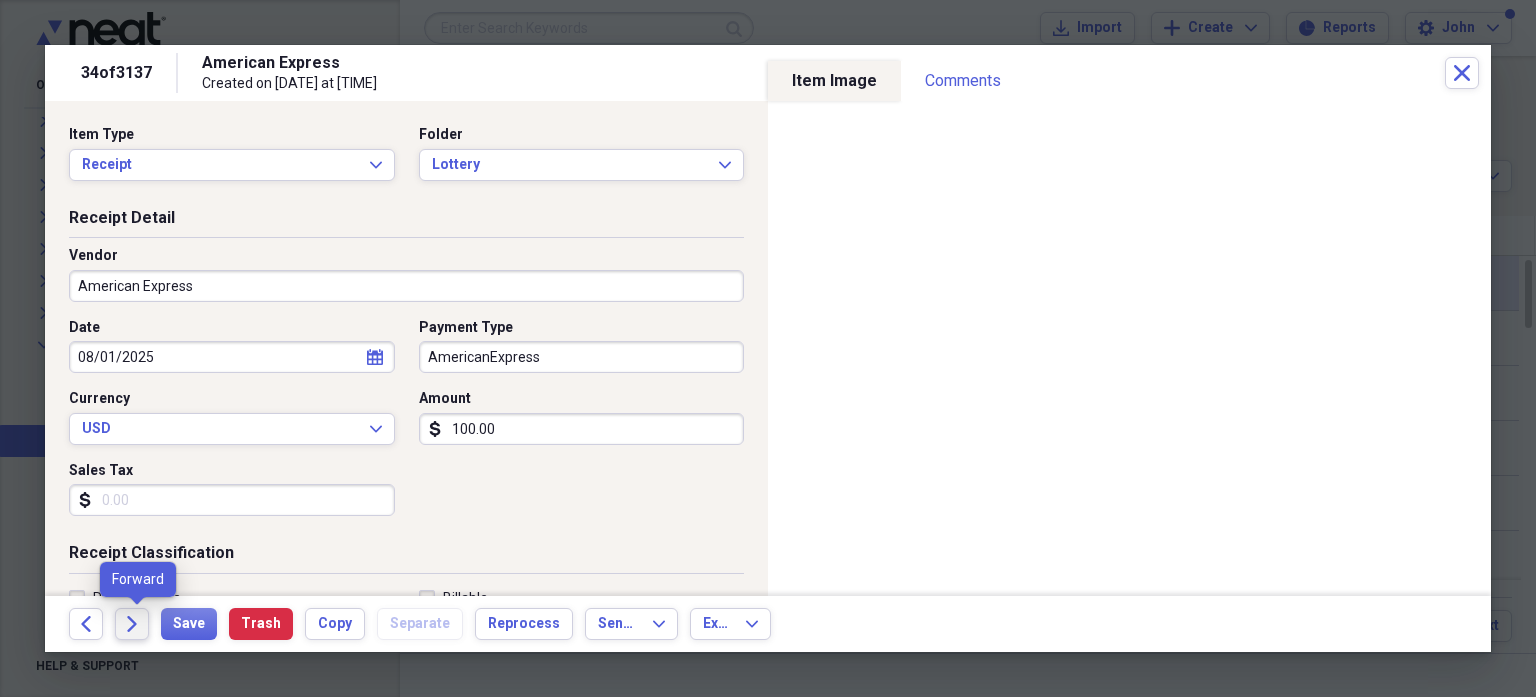 click 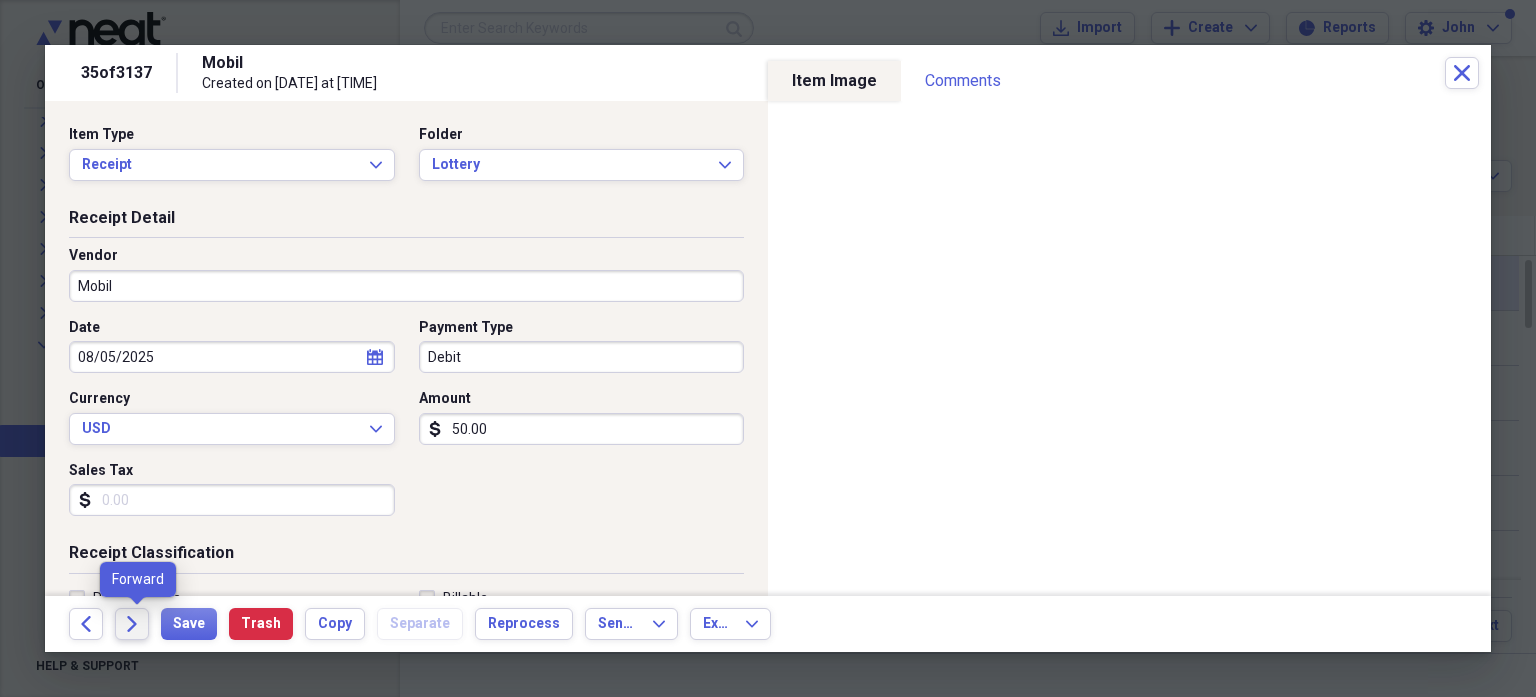 click 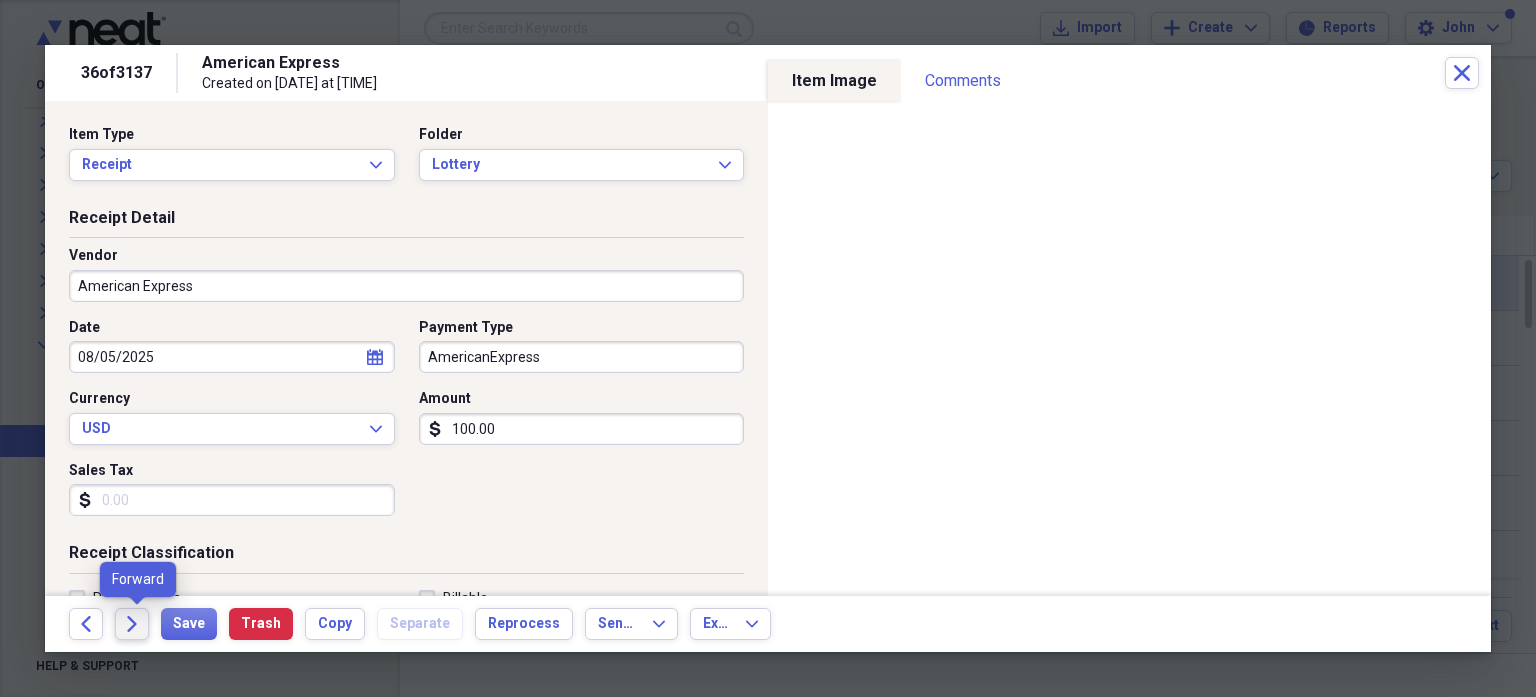 click on "Forward" 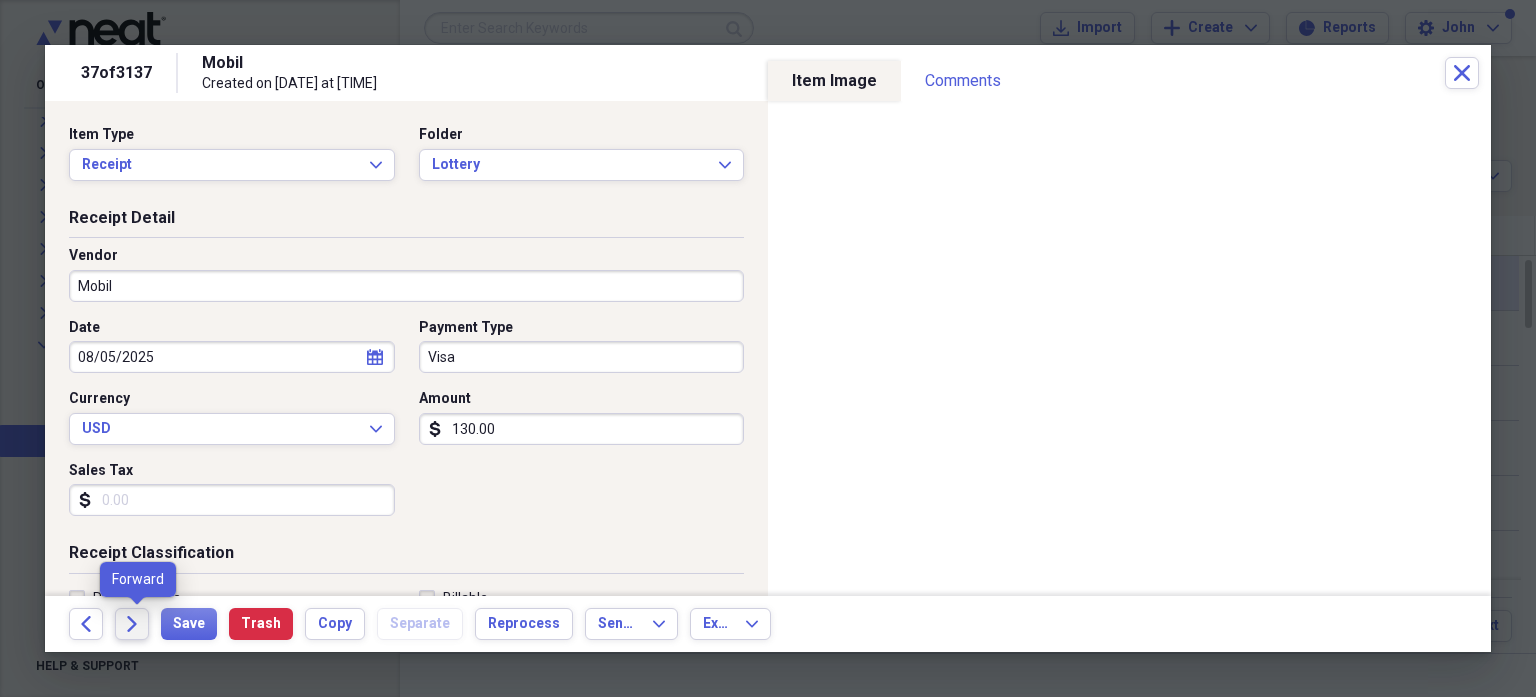 click on "Forward" 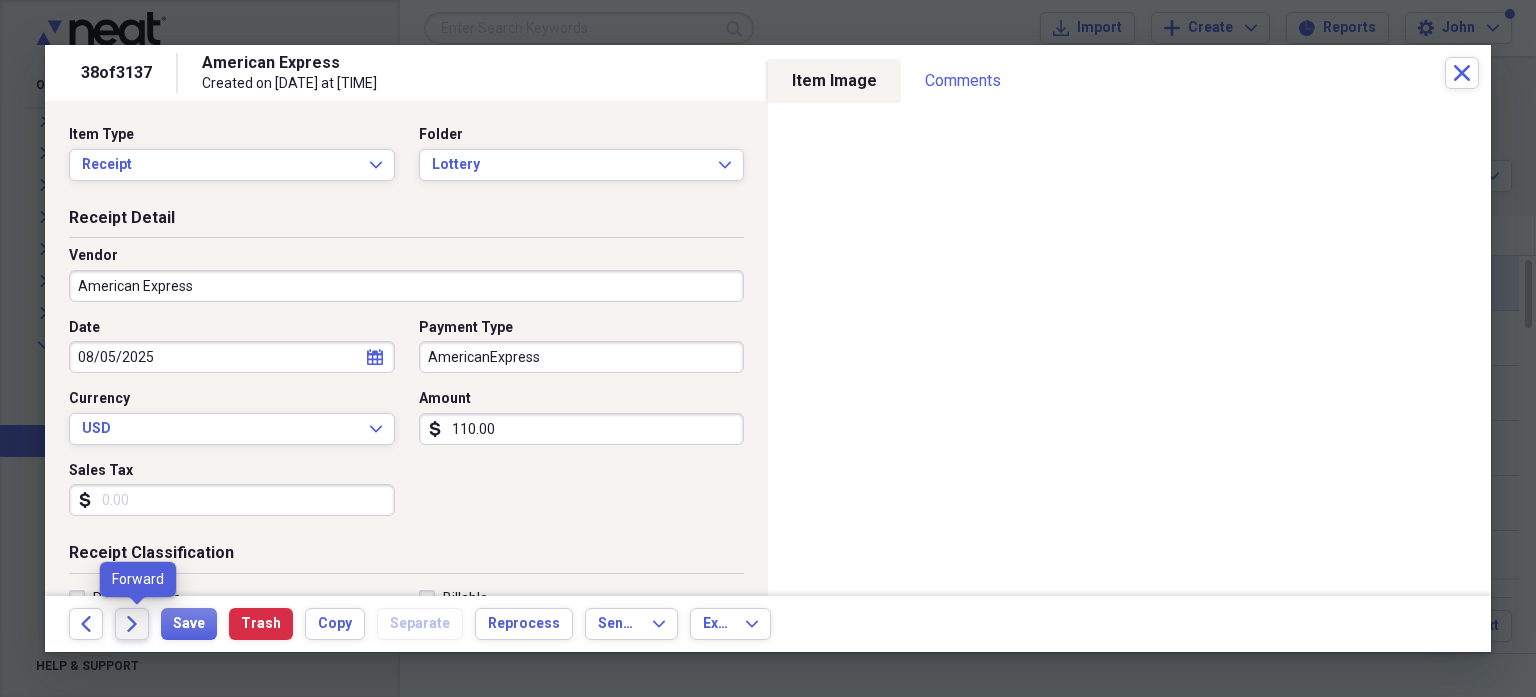 click on "Forward" 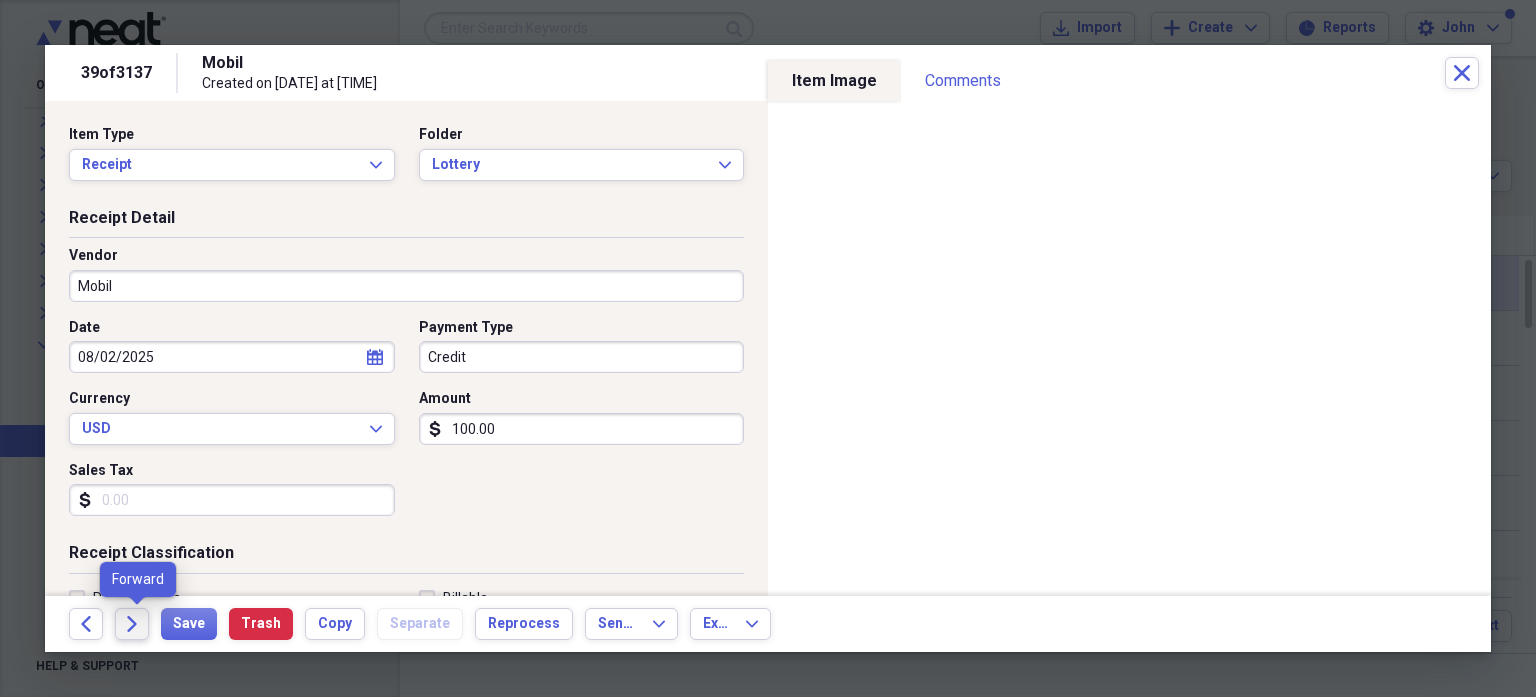 click on "Forward" 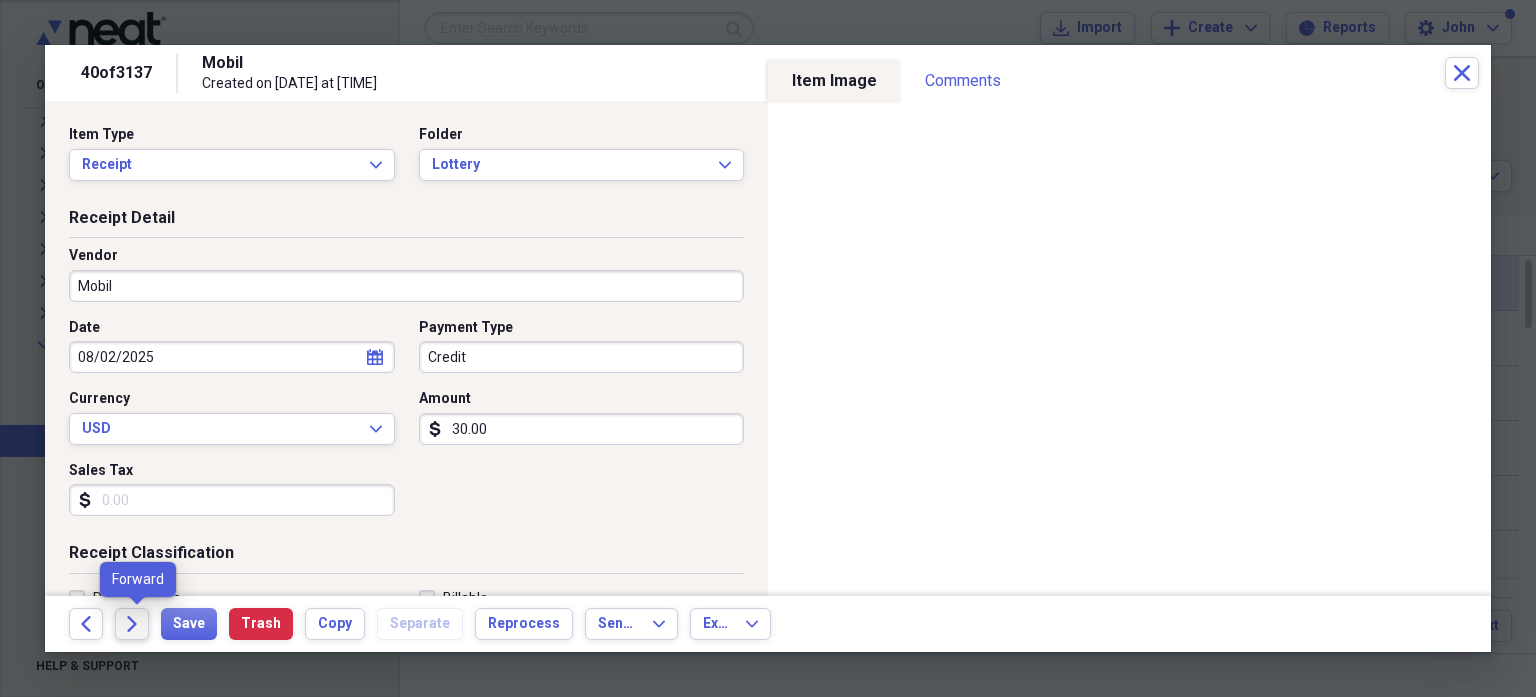 click on "Forward" 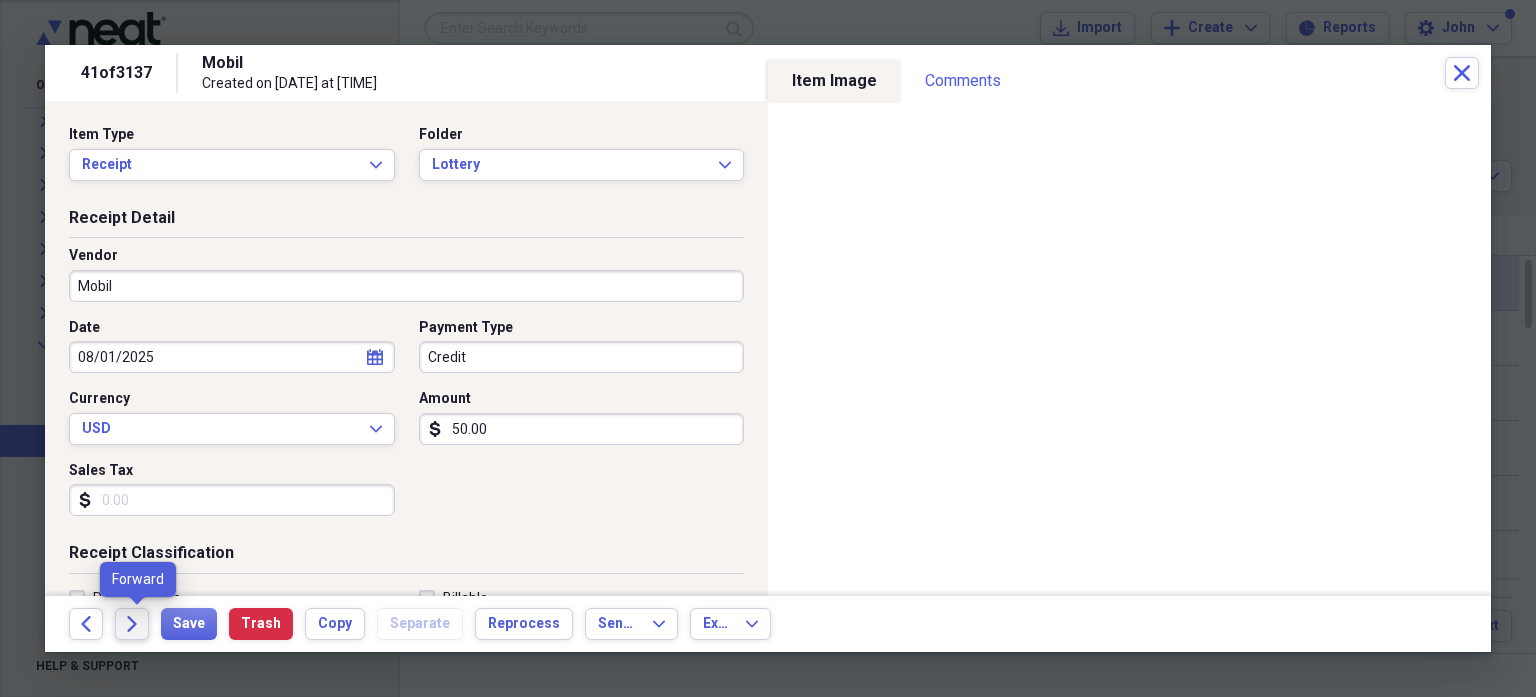 click on "Forward" 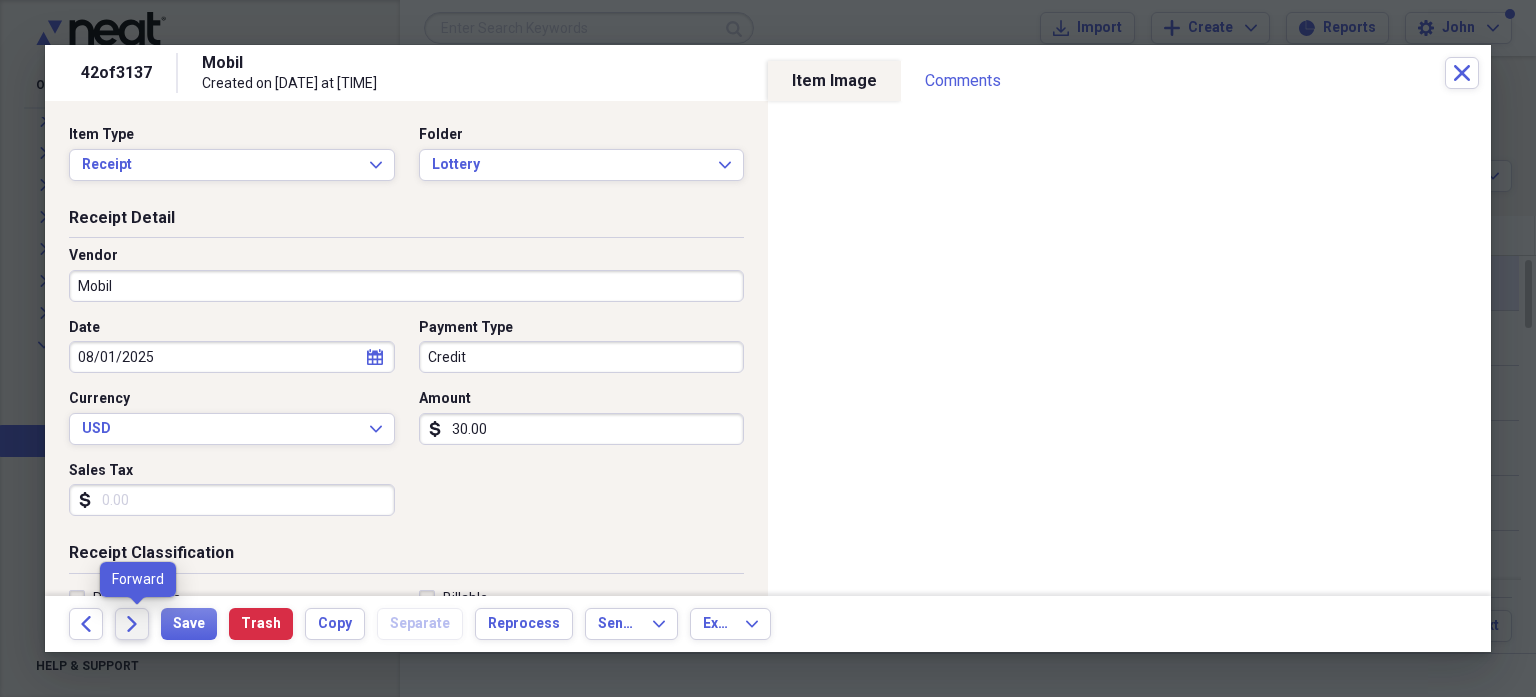 click on "Forward" 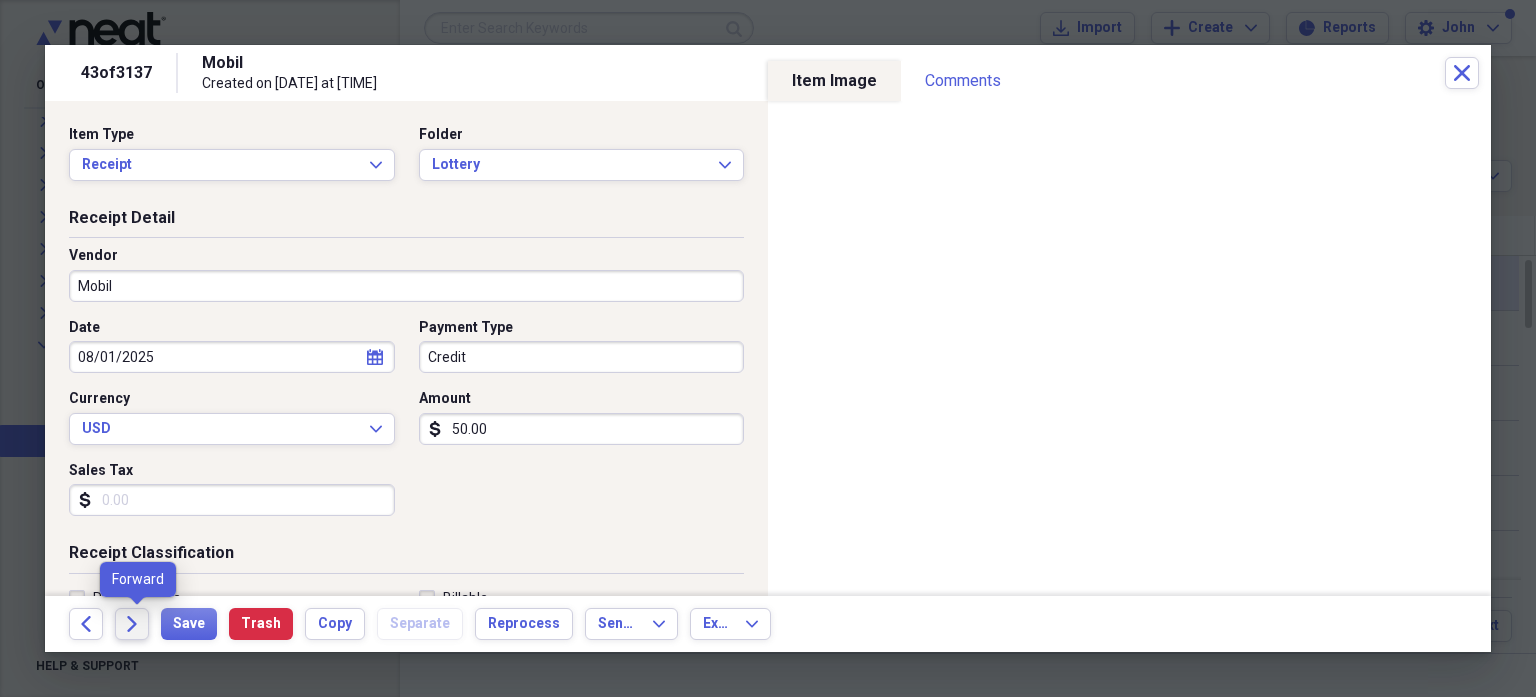 click on "Forward" 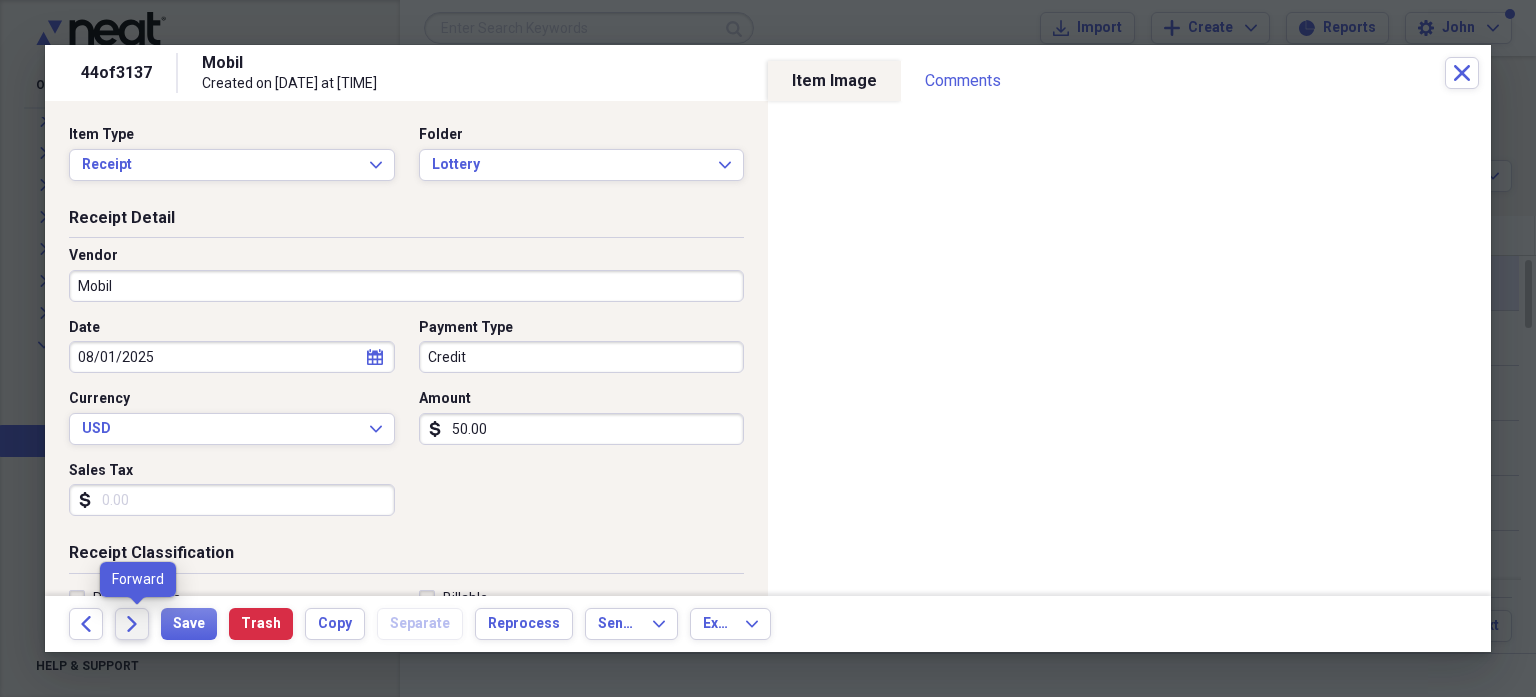 click on "Forward" 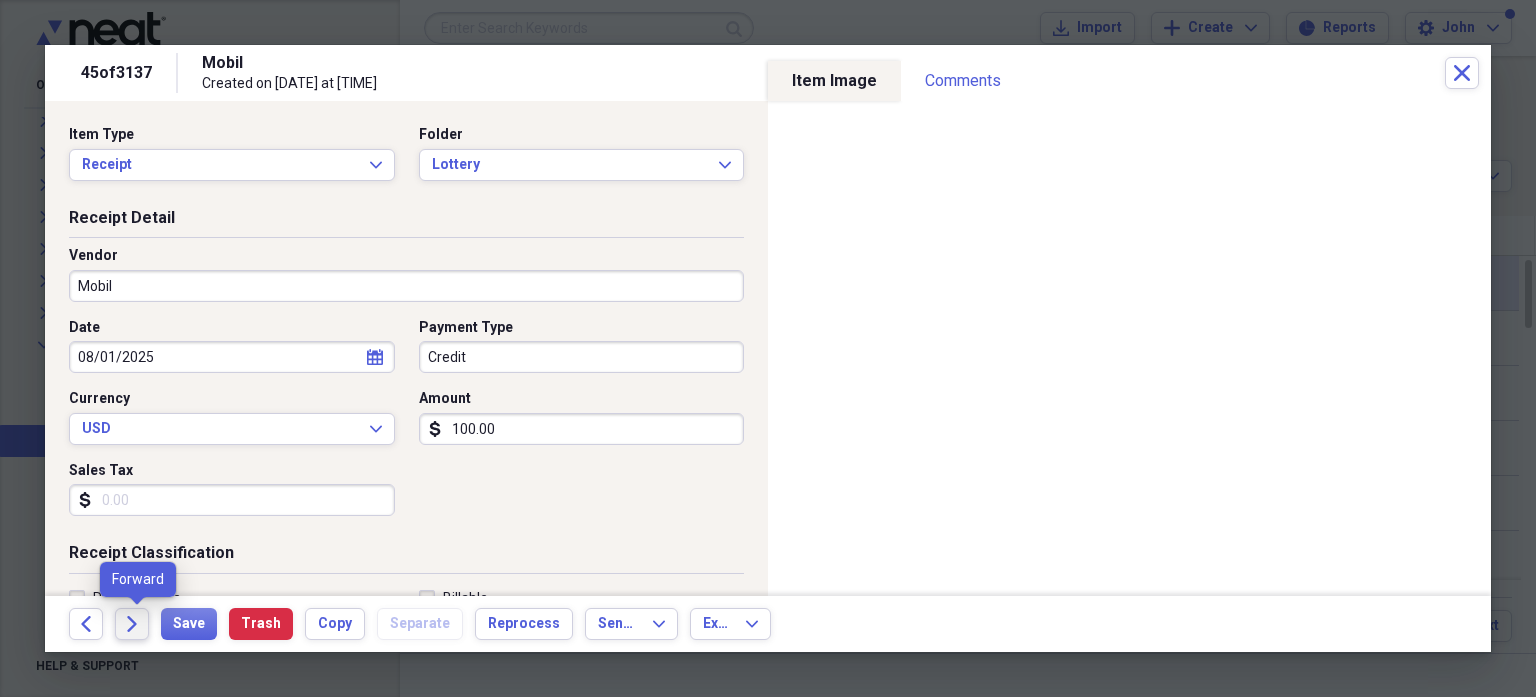 click on "Forward" 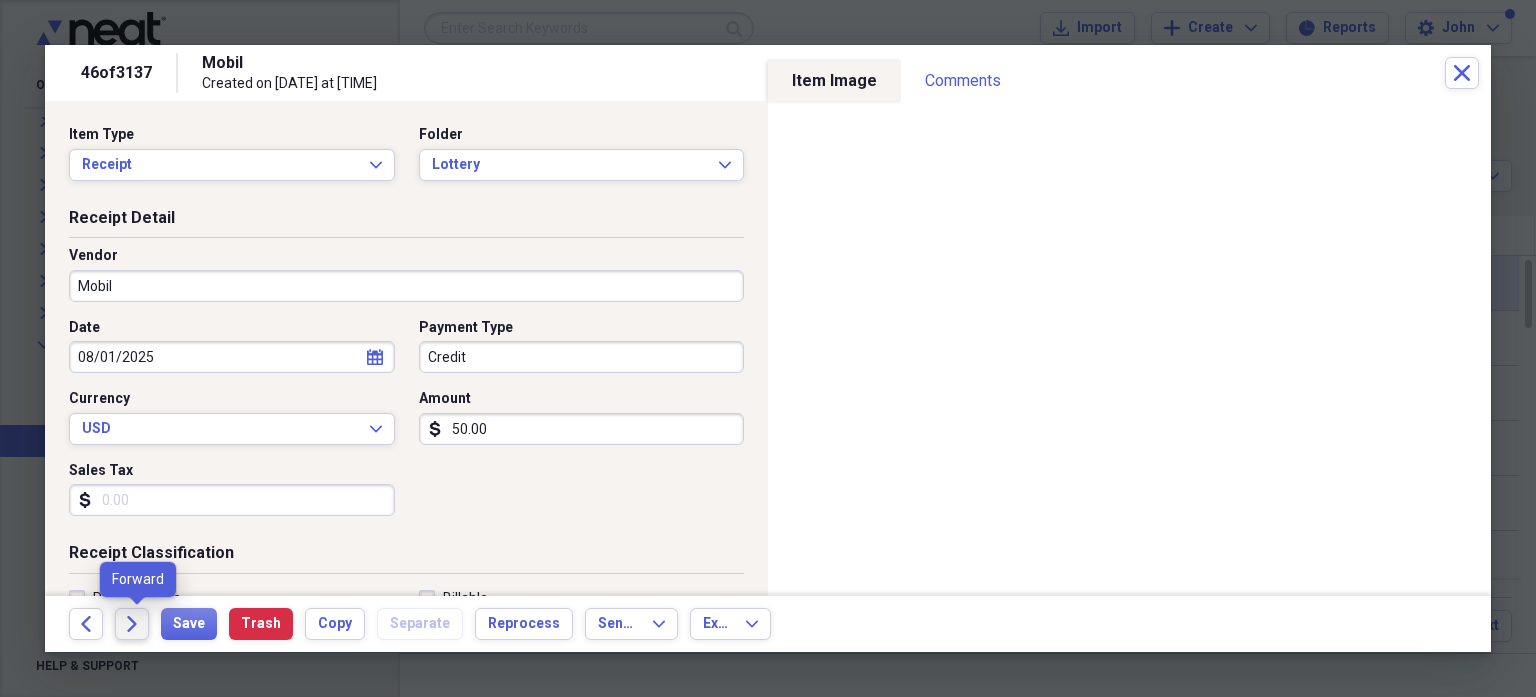 click on "Forward" 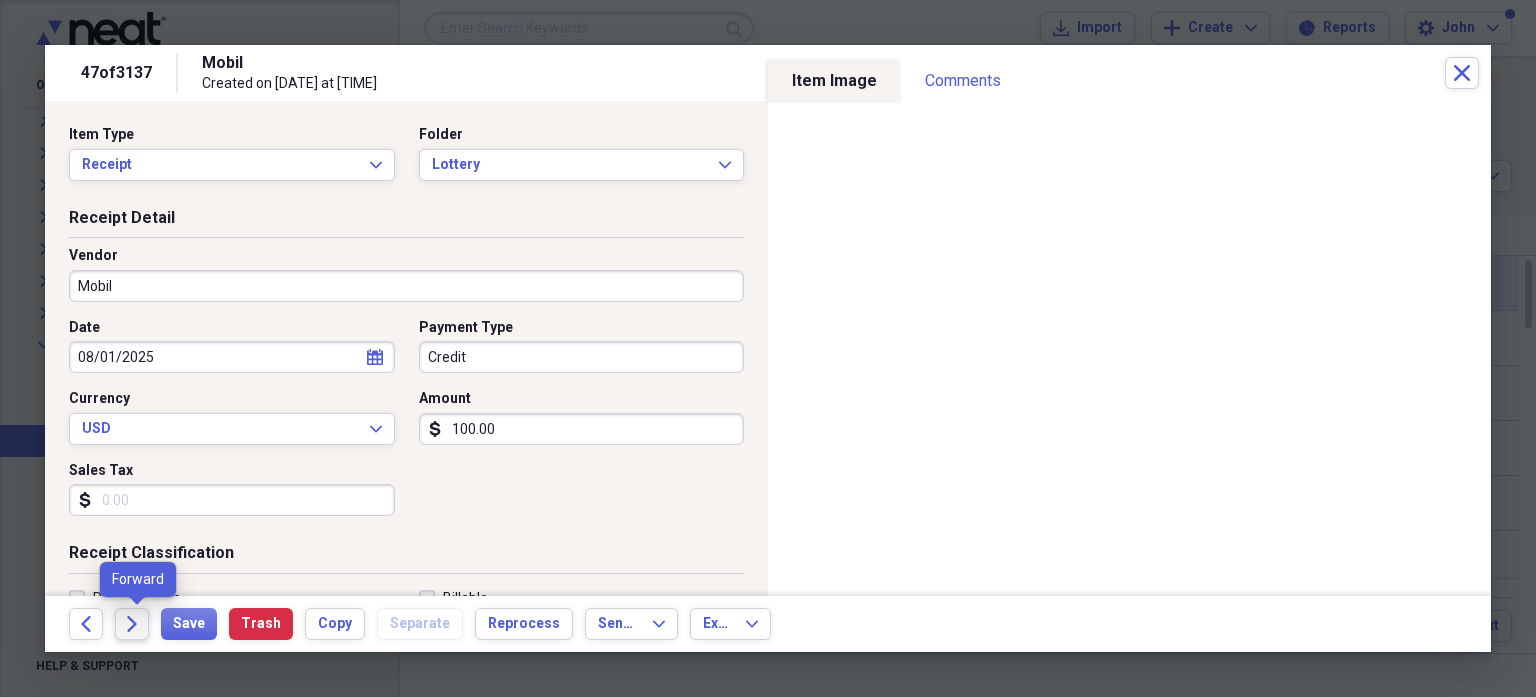 click on "Forward" 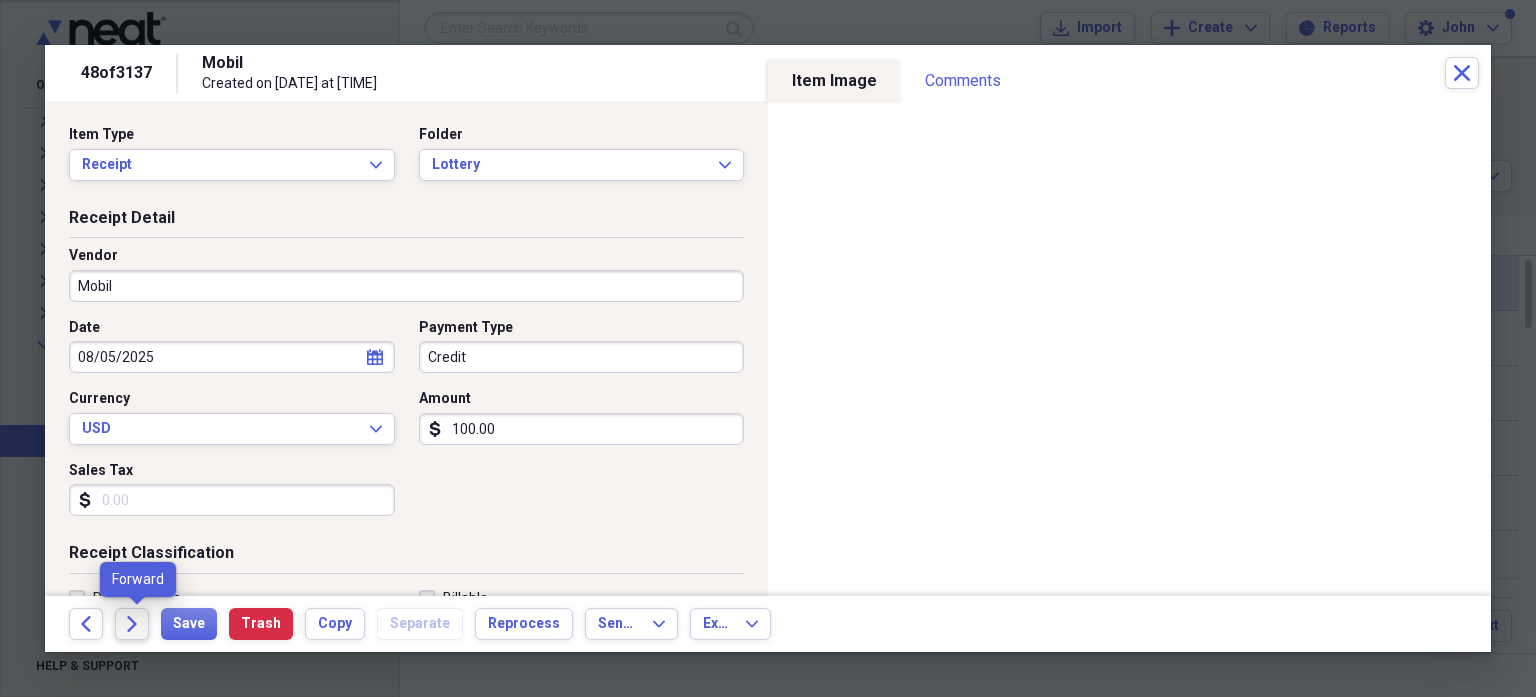 click on "Forward" 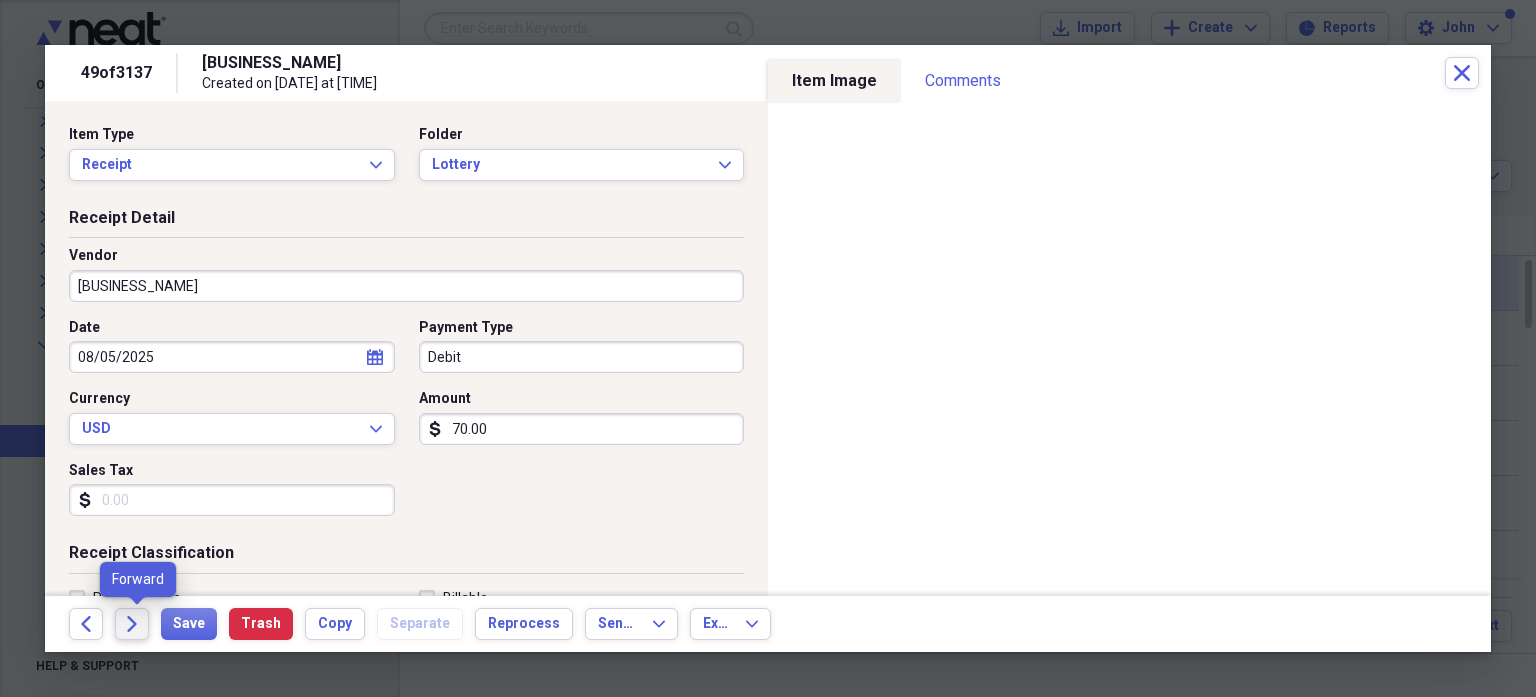 click on "Forward" 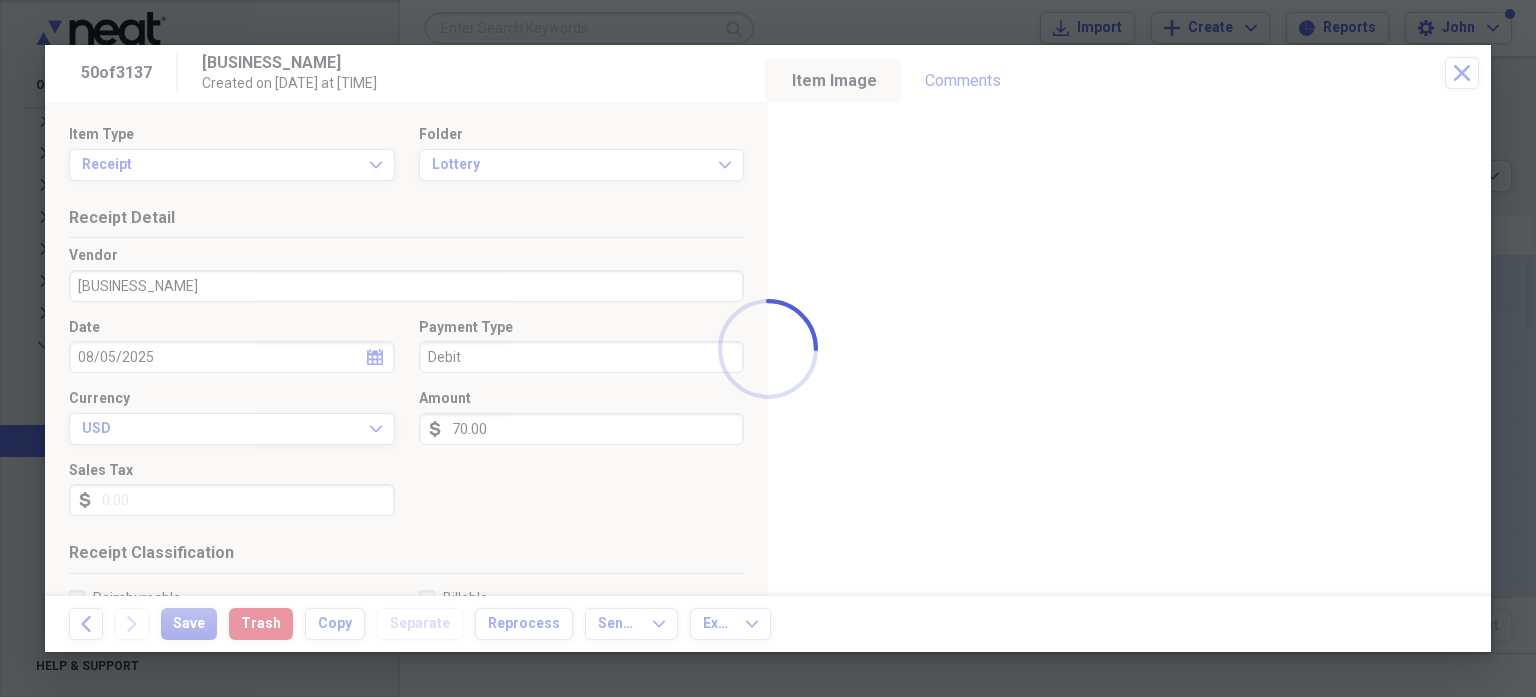 click at bounding box center (768, 348) 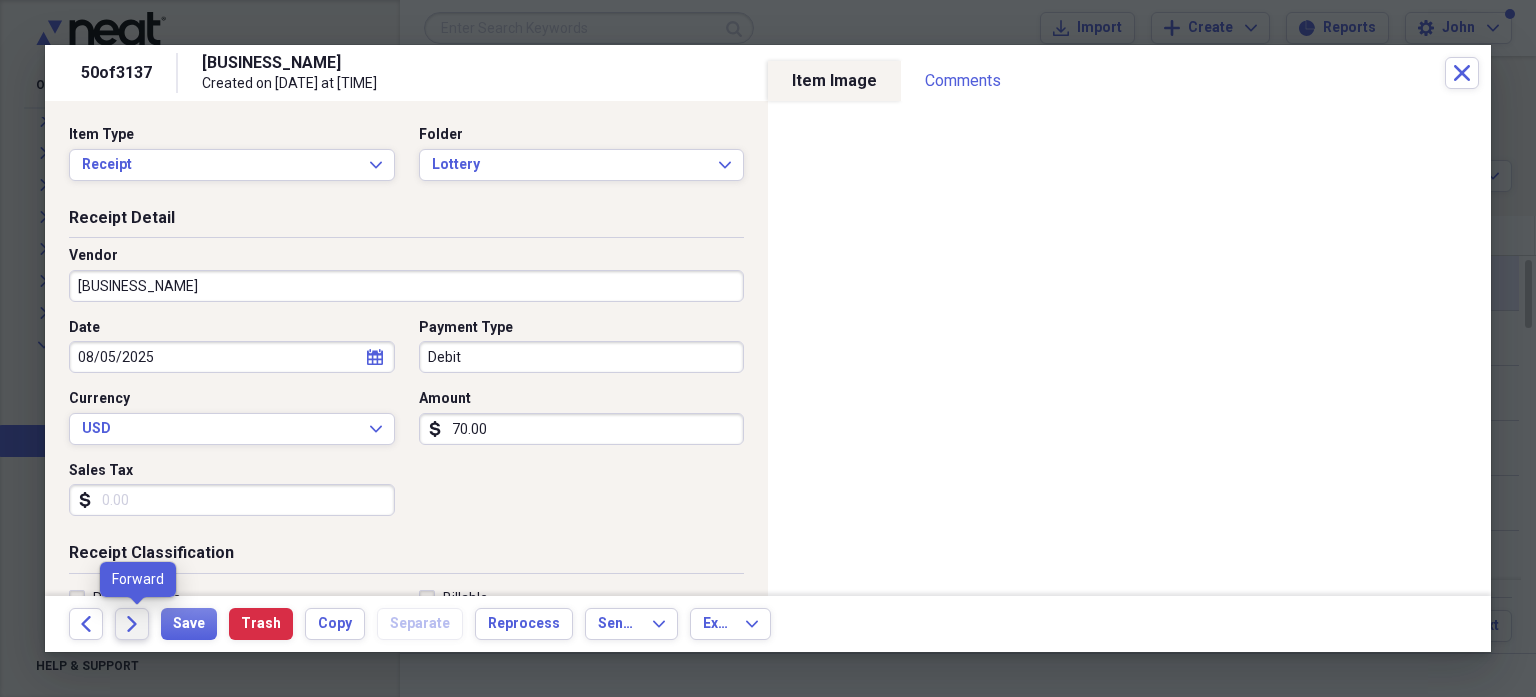 click on "Forward" 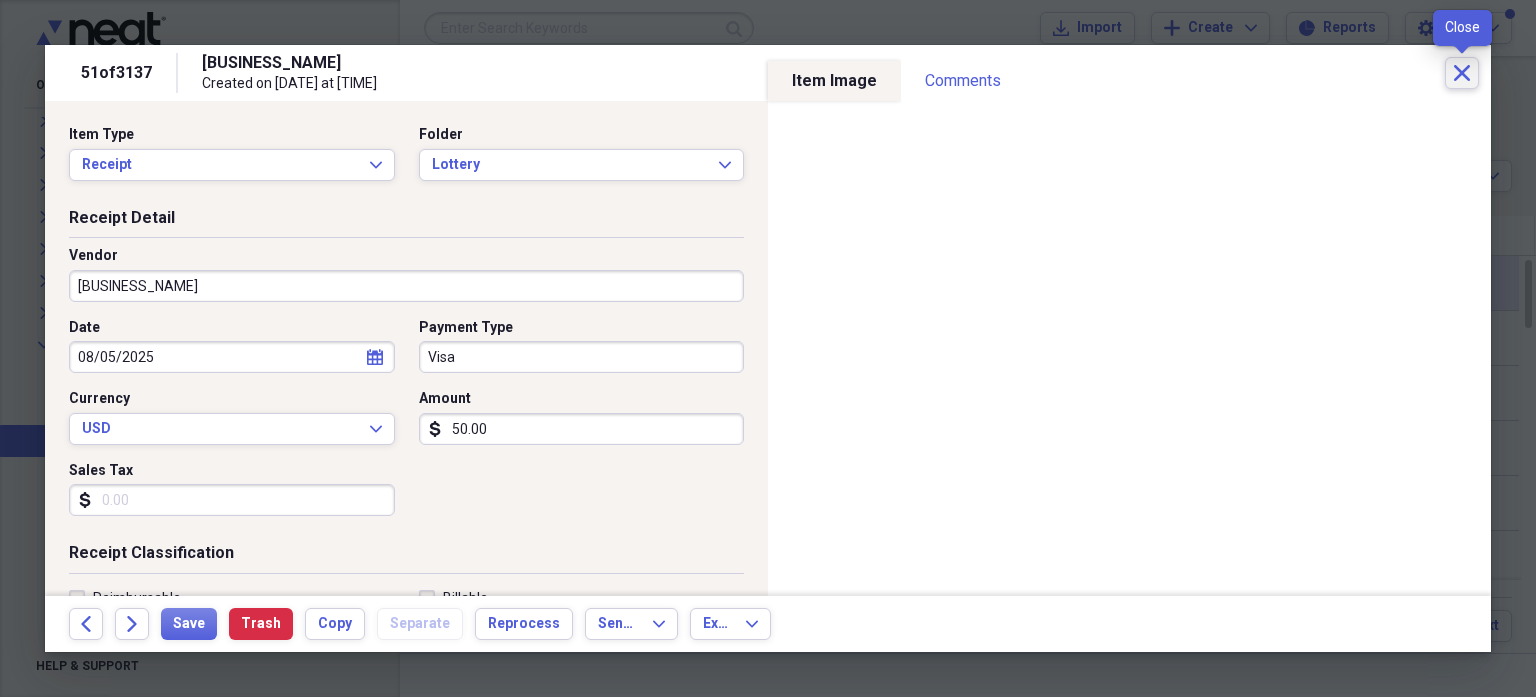 click on "Close" at bounding box center (1462, 73) 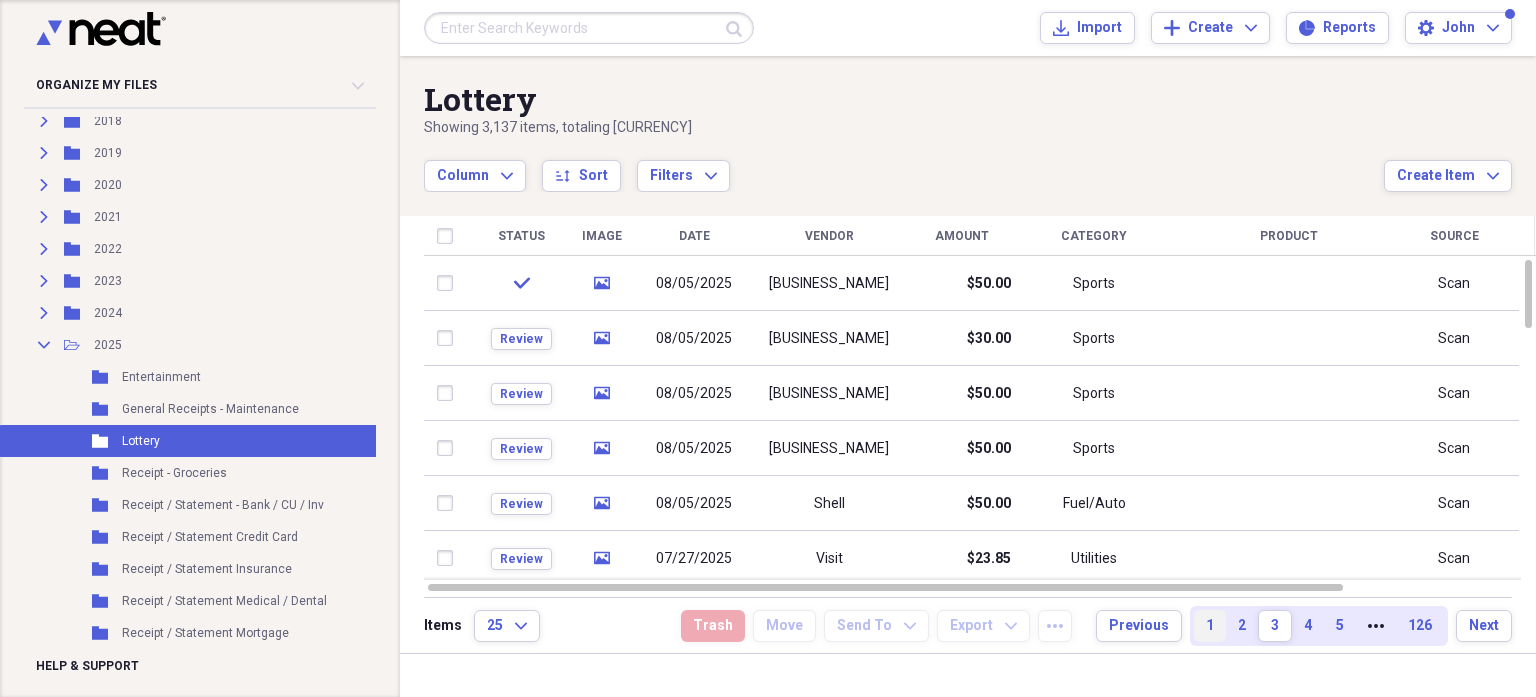 click on "1" at bounding box center [1210, 626] 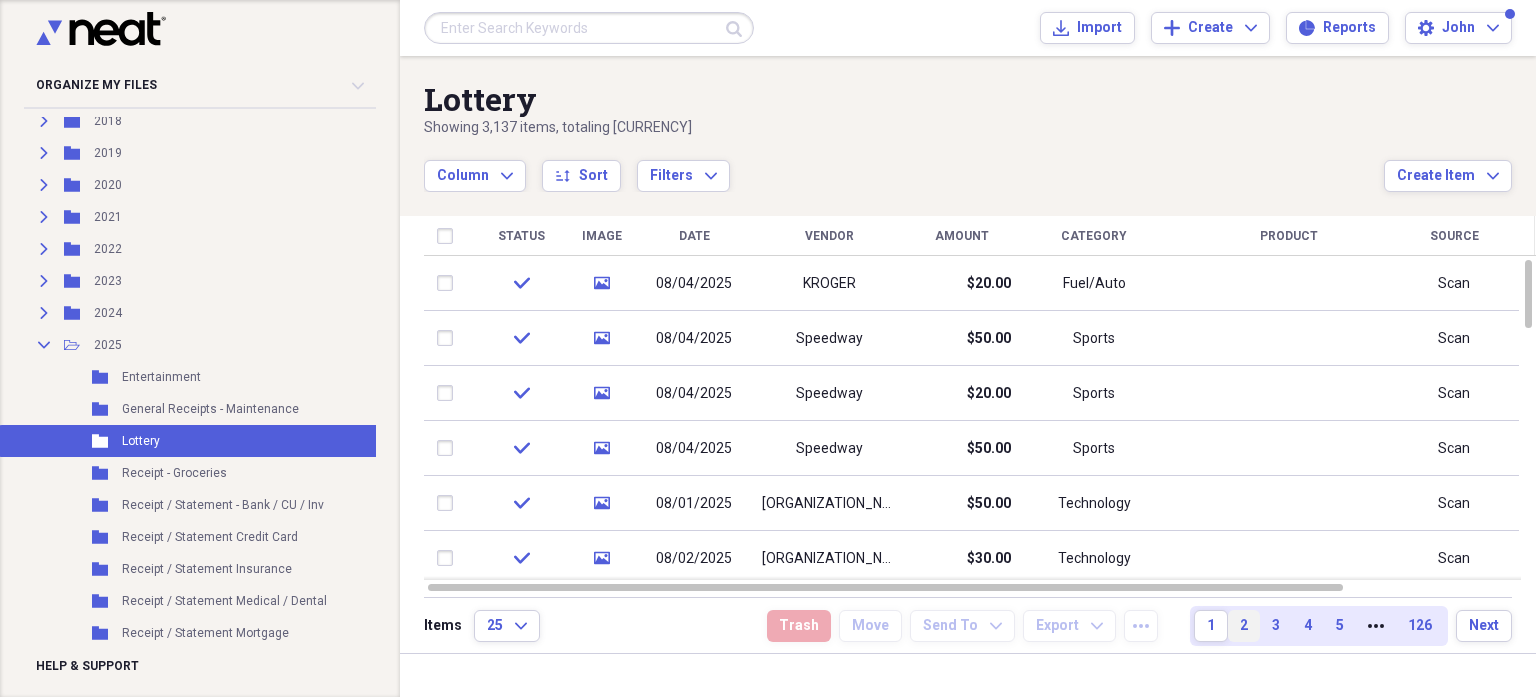 click on "2" at bounding box center [1244, 626] 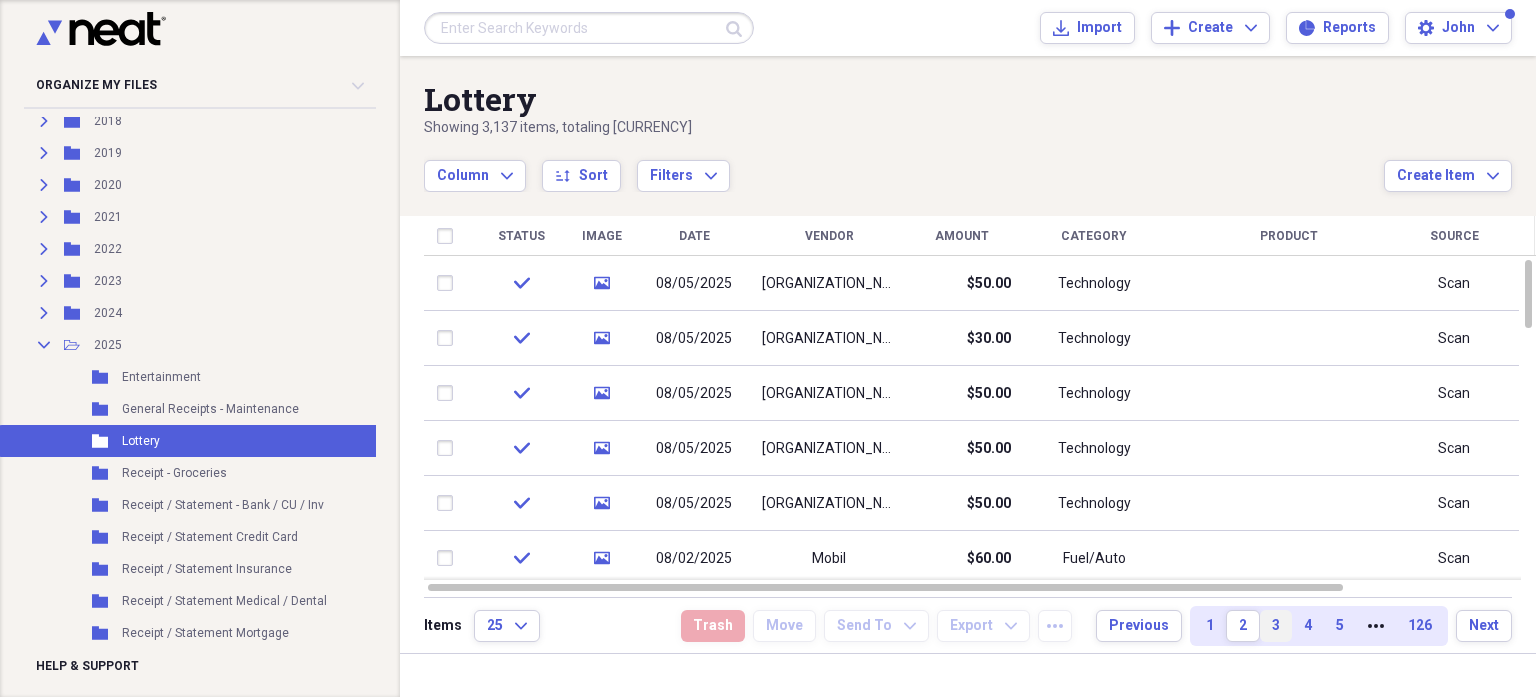 click on "3" at bounding box center [1276, 626] 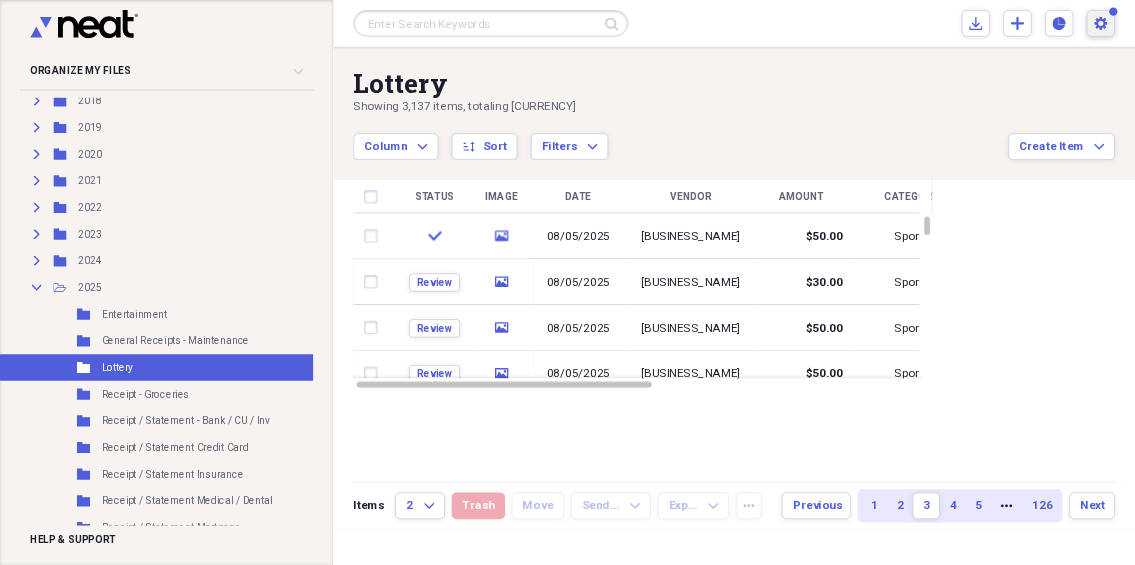 scroll, scrollTop: 300, scrollLeft: 0, axis: vertical 